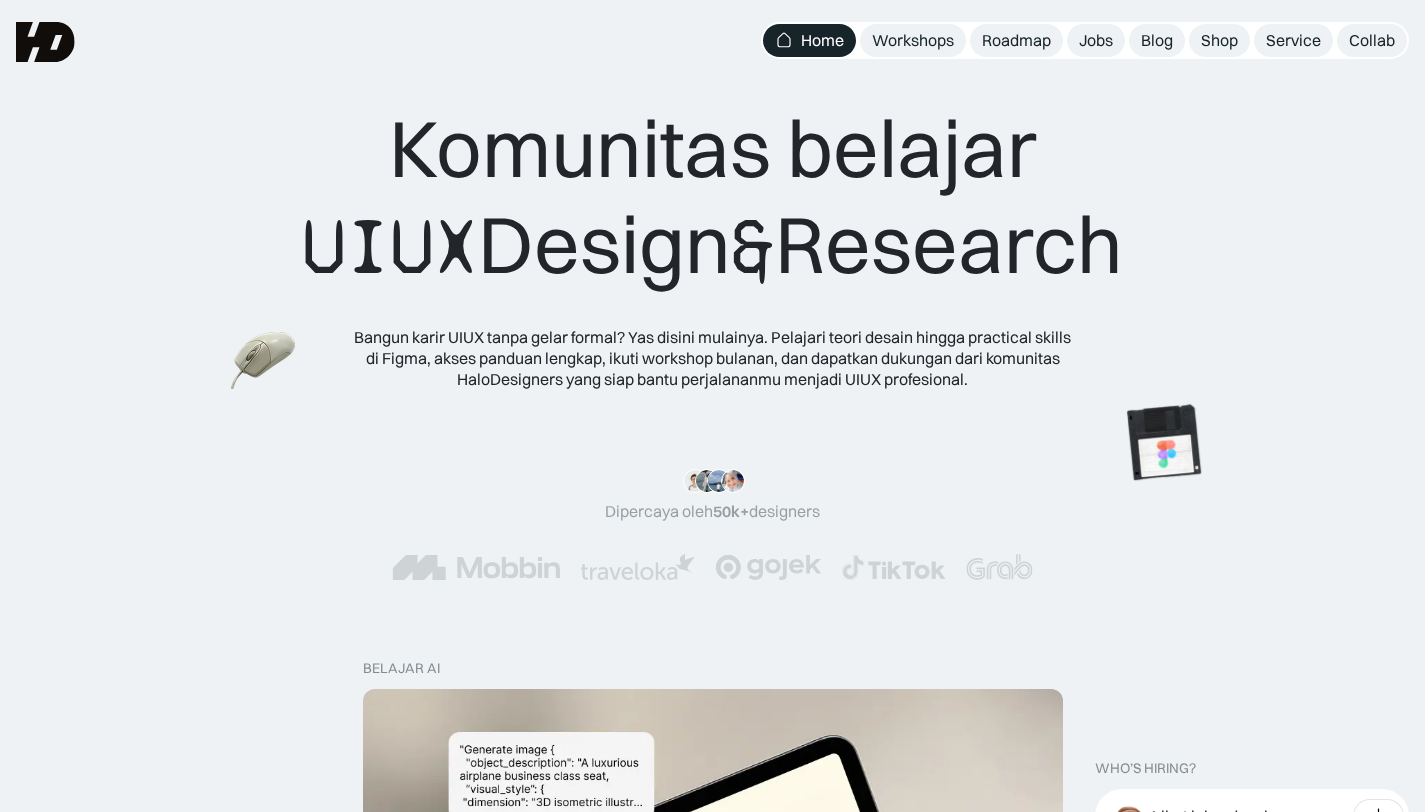 scroll, scrollTop: 0, scrollLeft: 0, axis: both 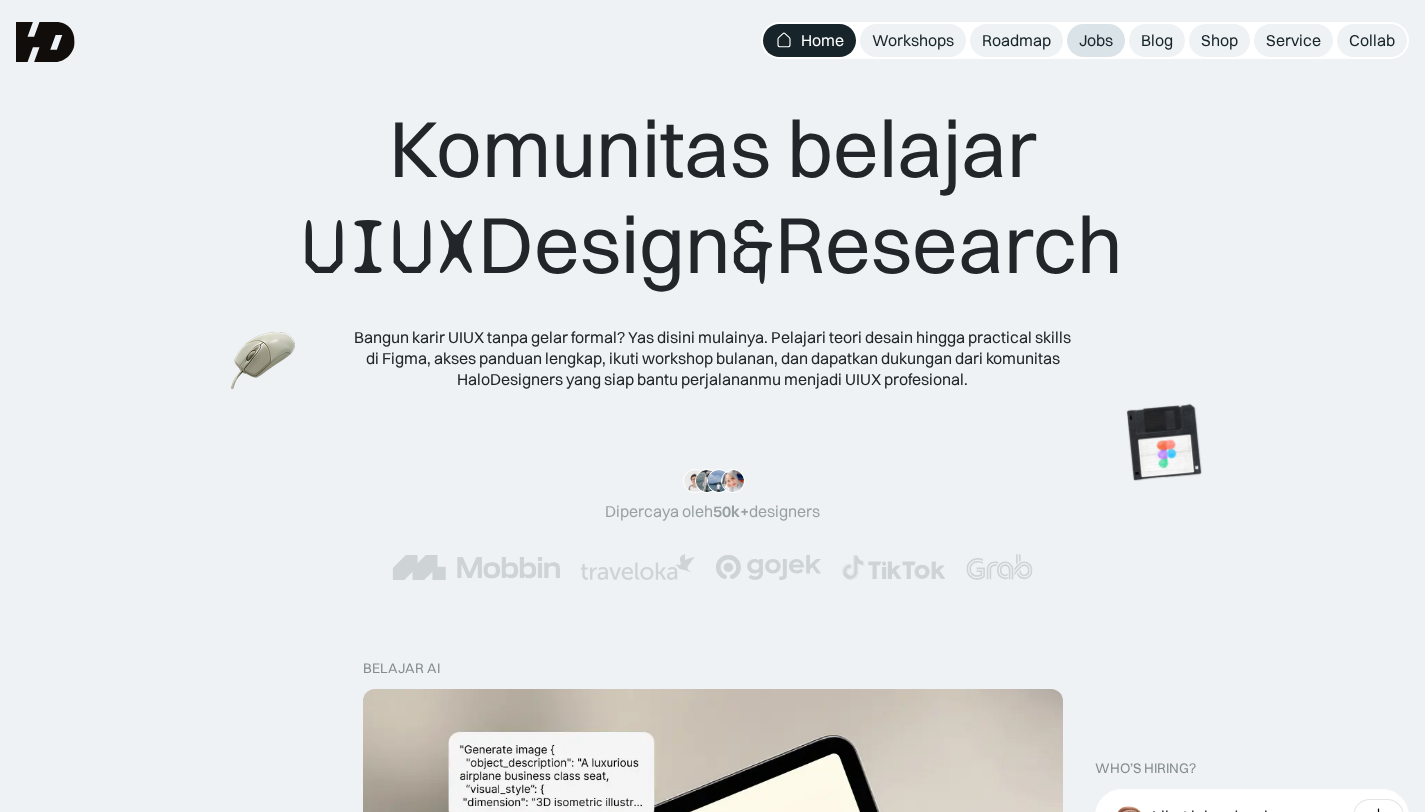 click on "Jobs" at bounding box center [1096, 40] 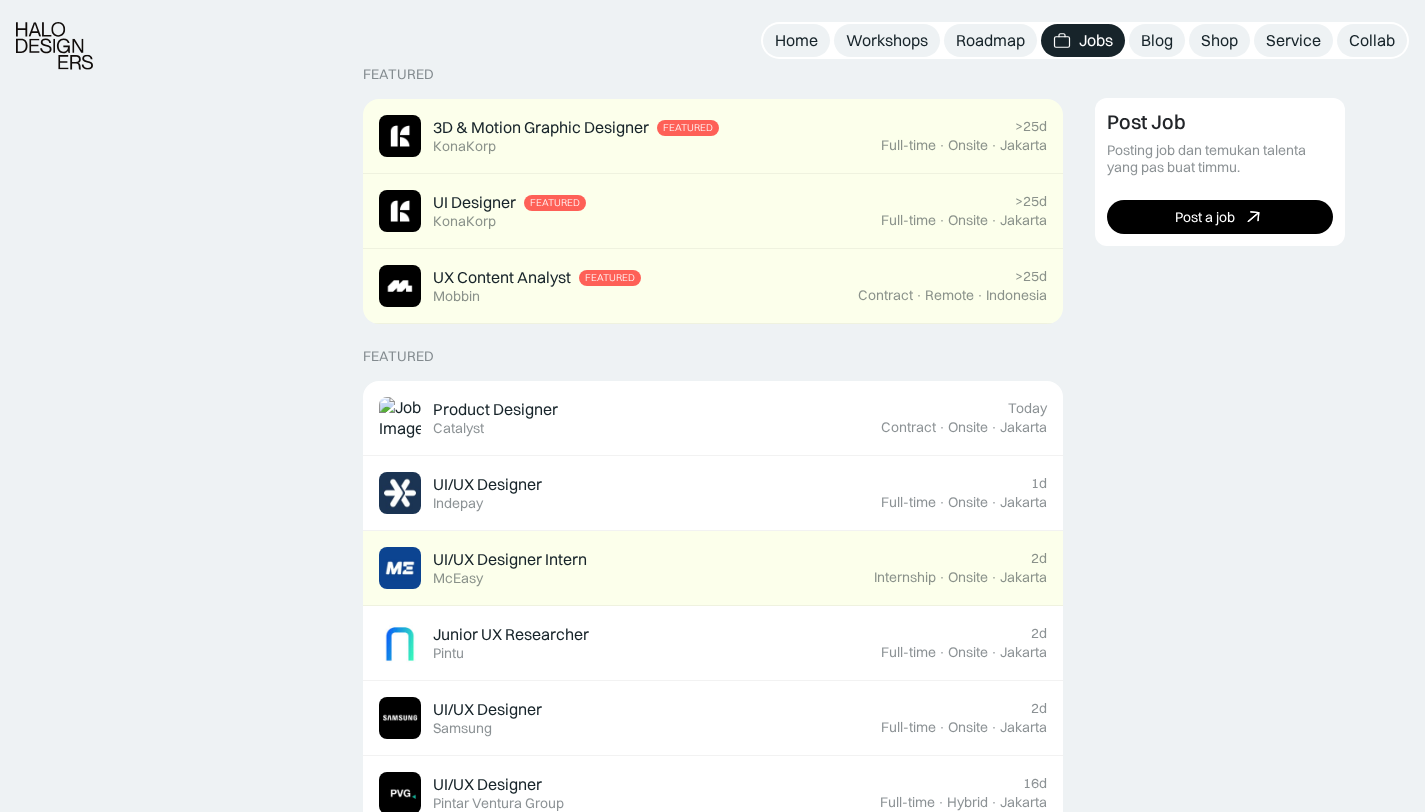 scroll, scrollTop: 478, scrollLeft: 0, axis: vertical 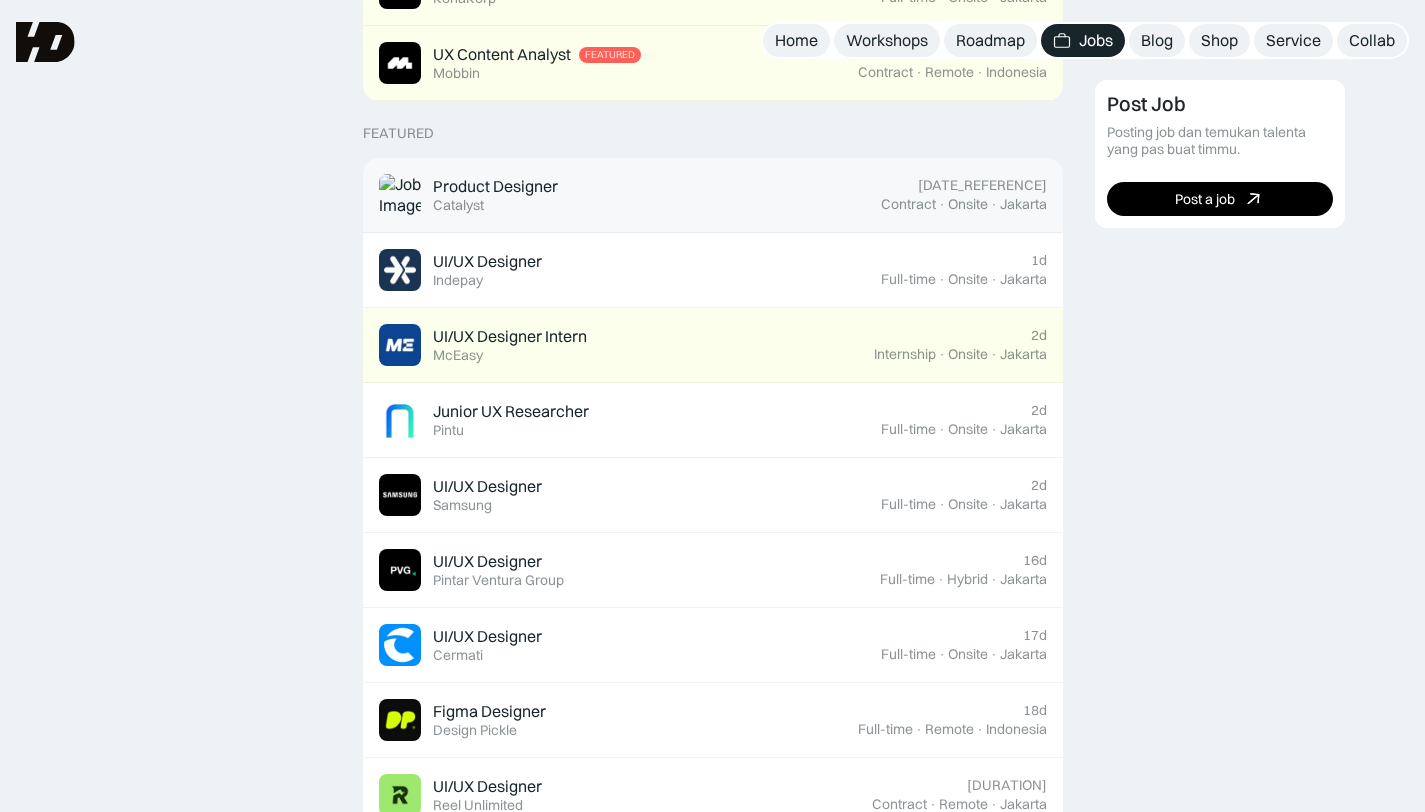 click on "Product Designer Featured Catalyst" at bounding box center (630, 195) 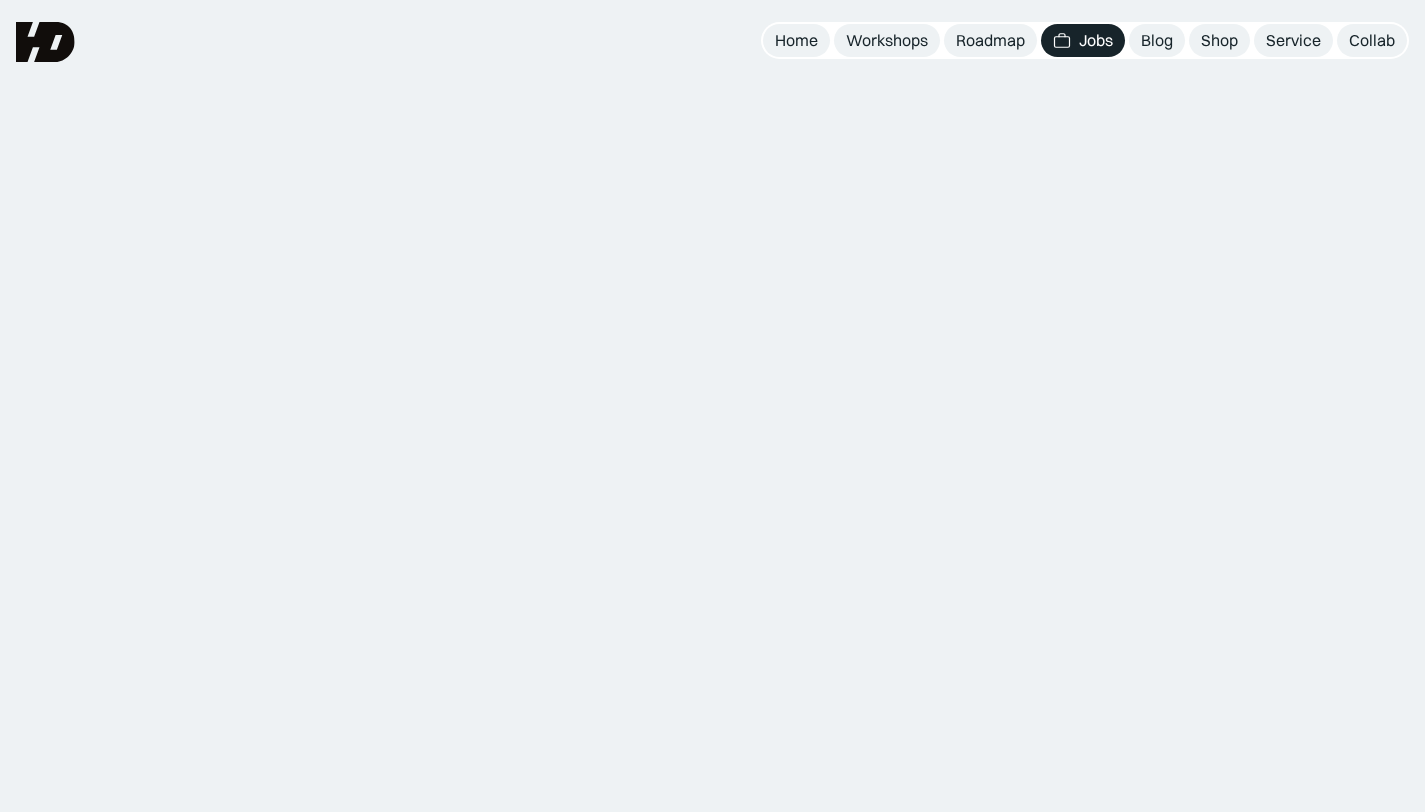scroll, scrollTop: 0, scrollLeft: 0, axis: both 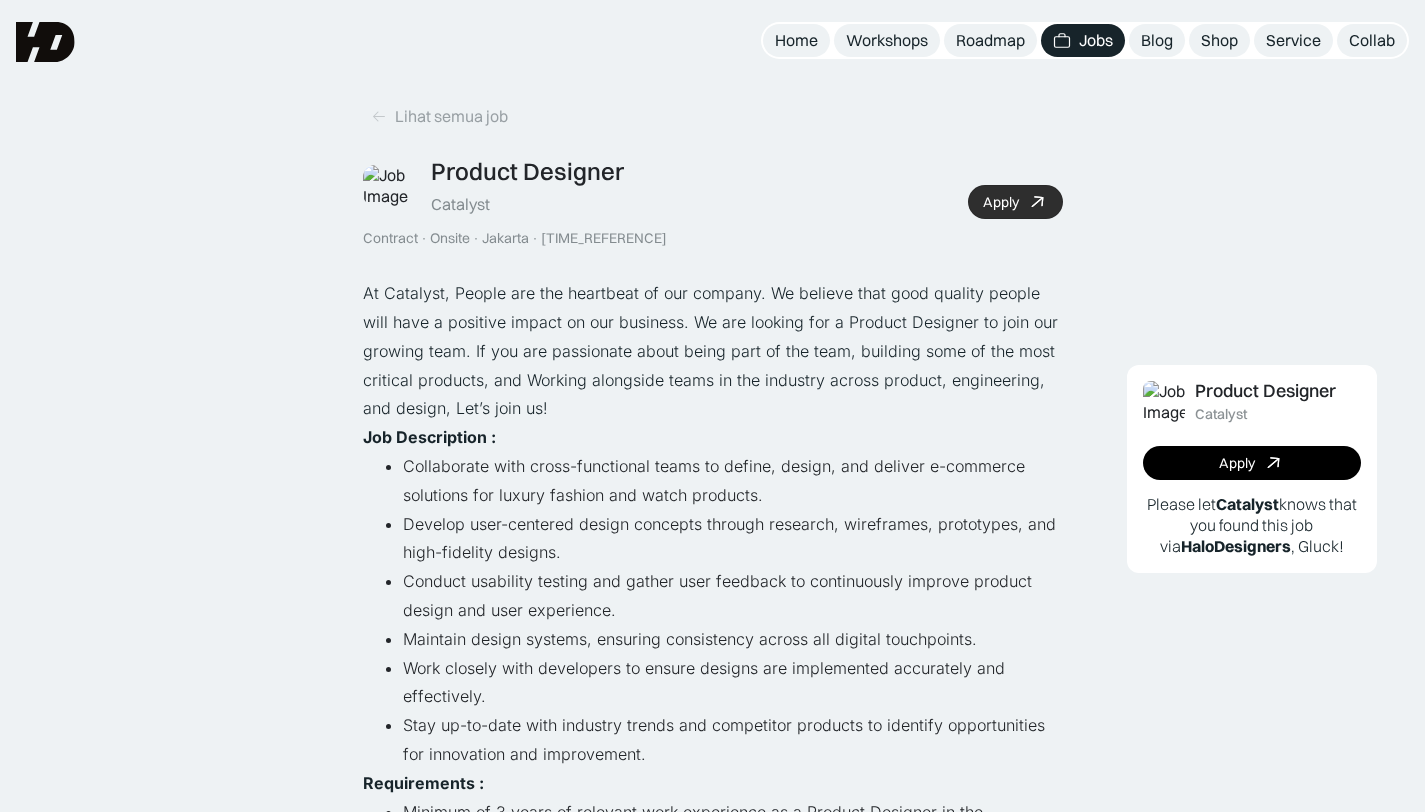 click on "Apply" at bounding box center [1001, 202] 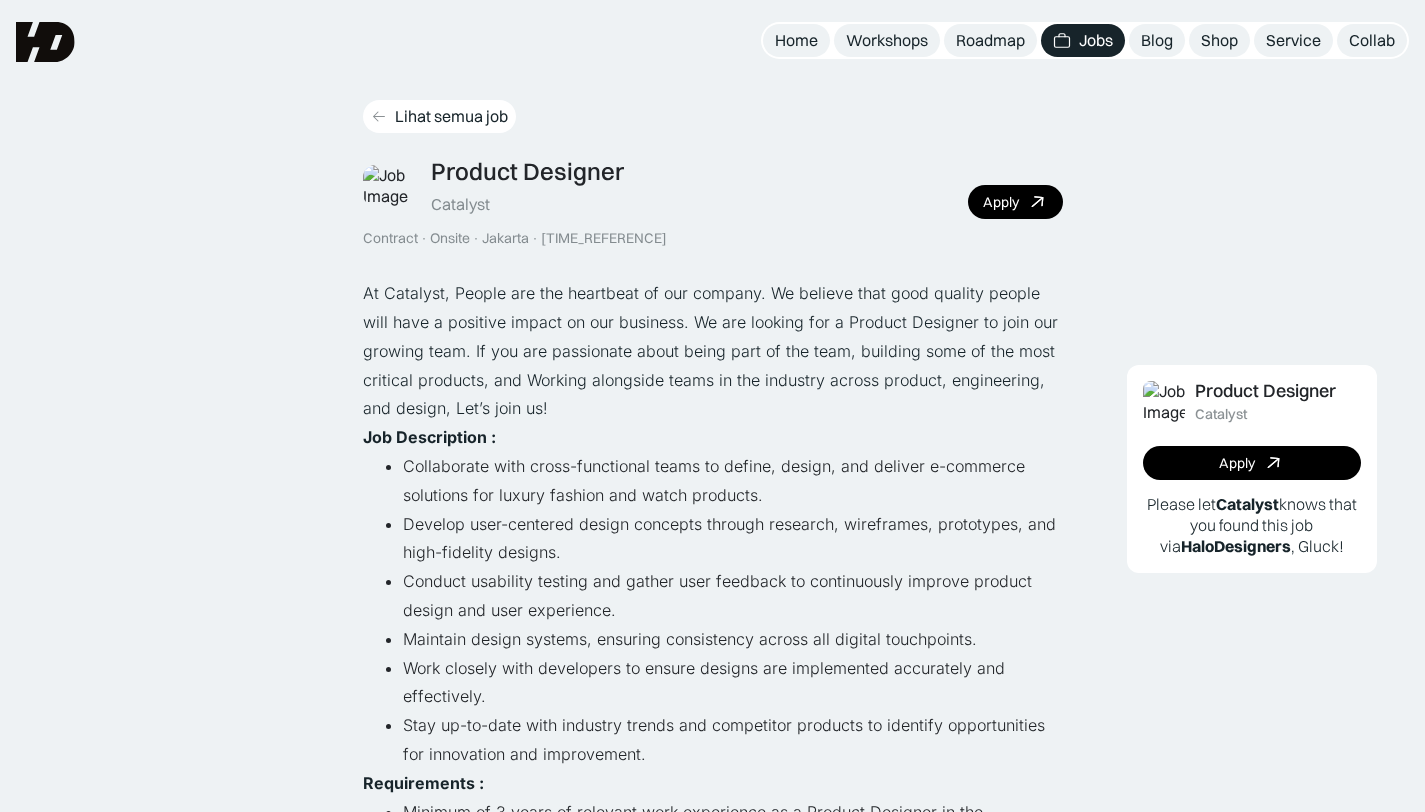 click 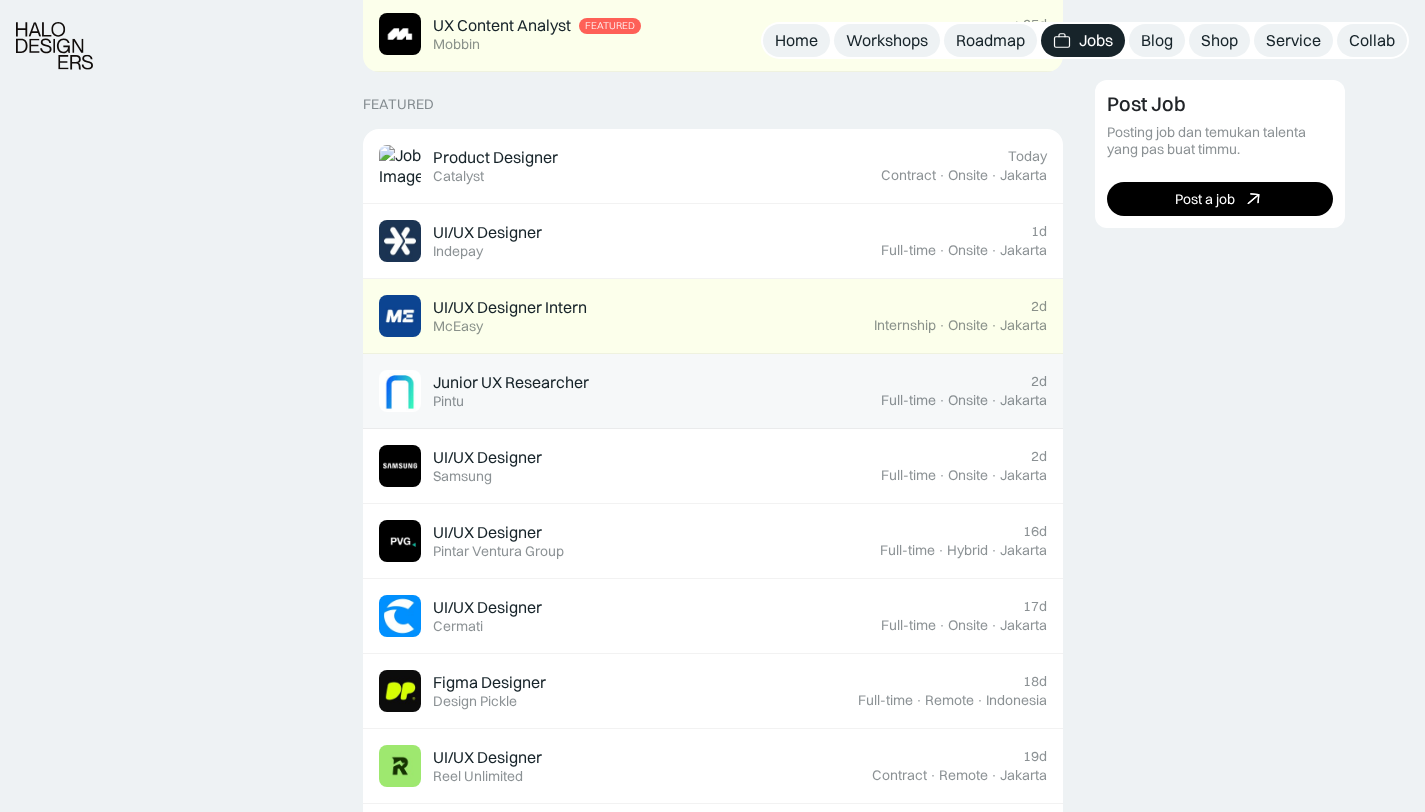 scroll, scrollTop: 742, scrollLeft: 0, axis: vertical 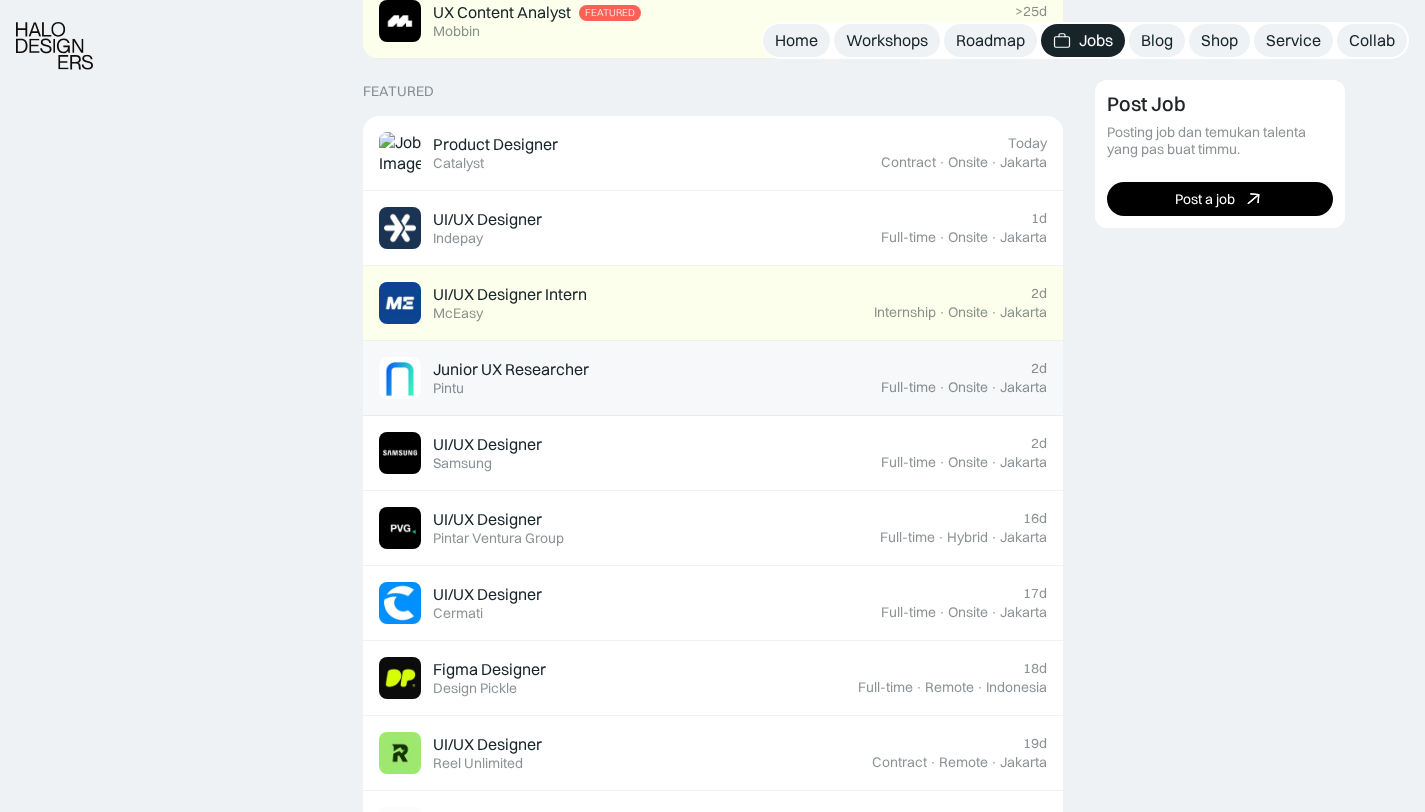 click on "Junior UX Researcher Featured Pintu 2d Full-time  ·  Onsite  ·  Jakarta" at bounding box center [713, 378] 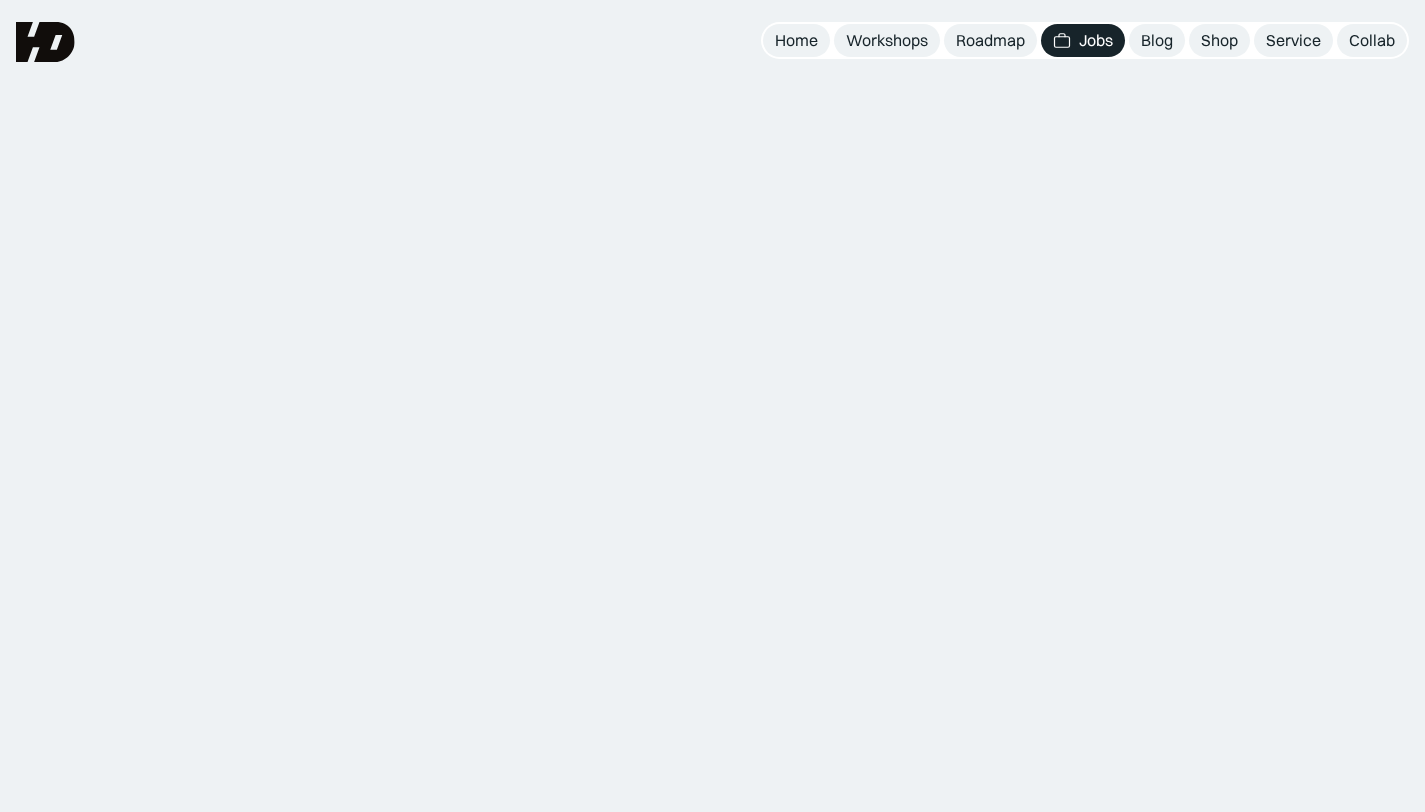 scroll, scrollTop: 0, scrollLeft: 0, axis: both 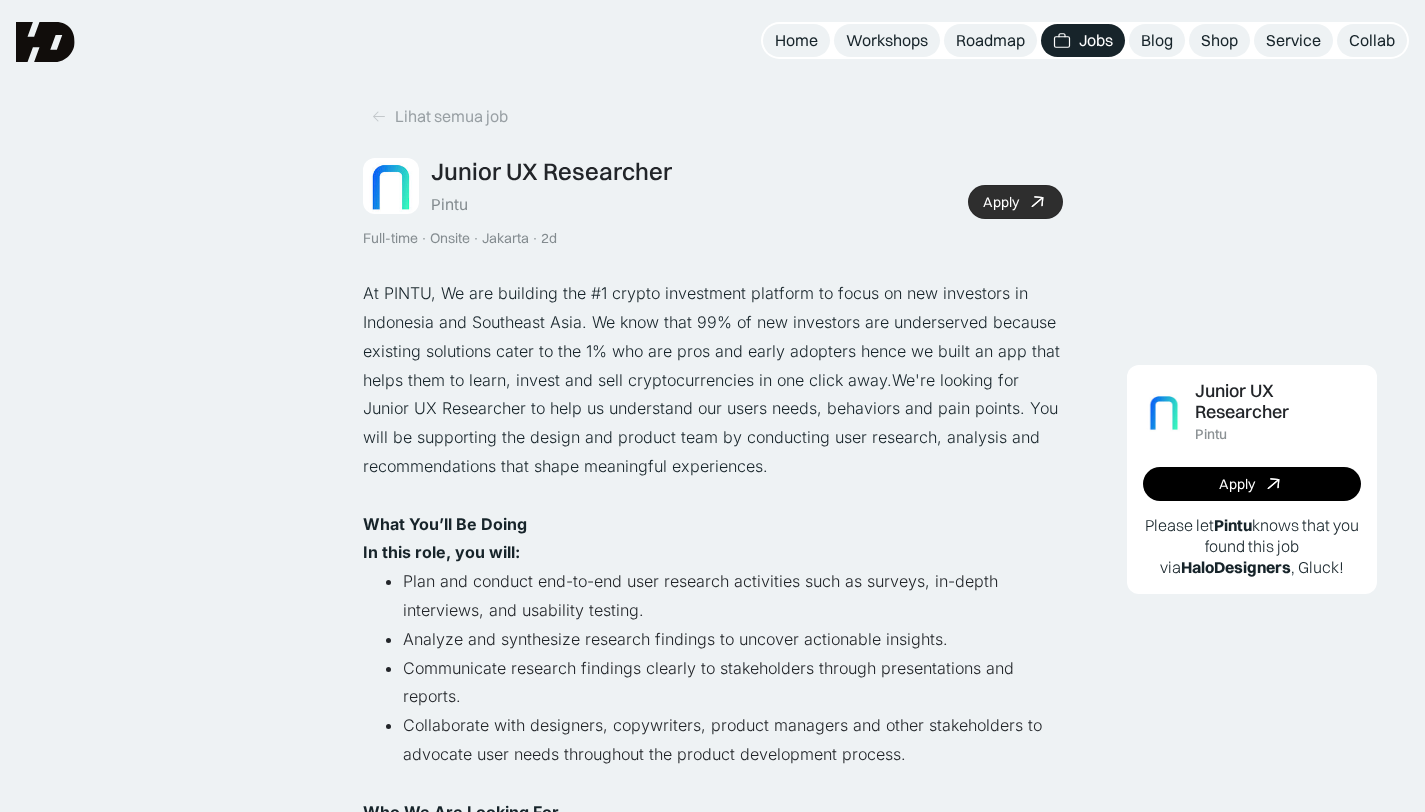 click on "Apply" at bounding box center (1001, 202) 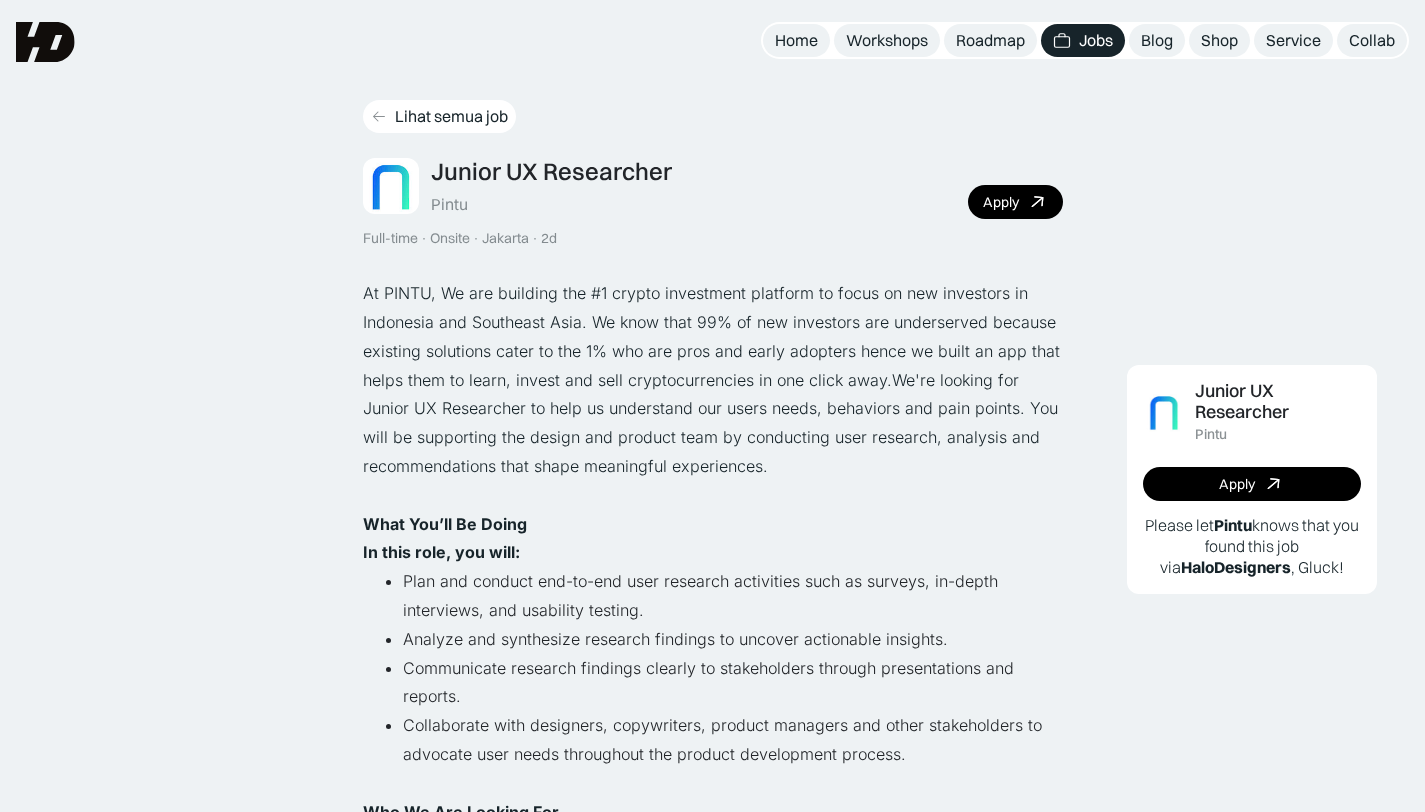 click on "Lihat semua job" at bounding box center (451, 116) 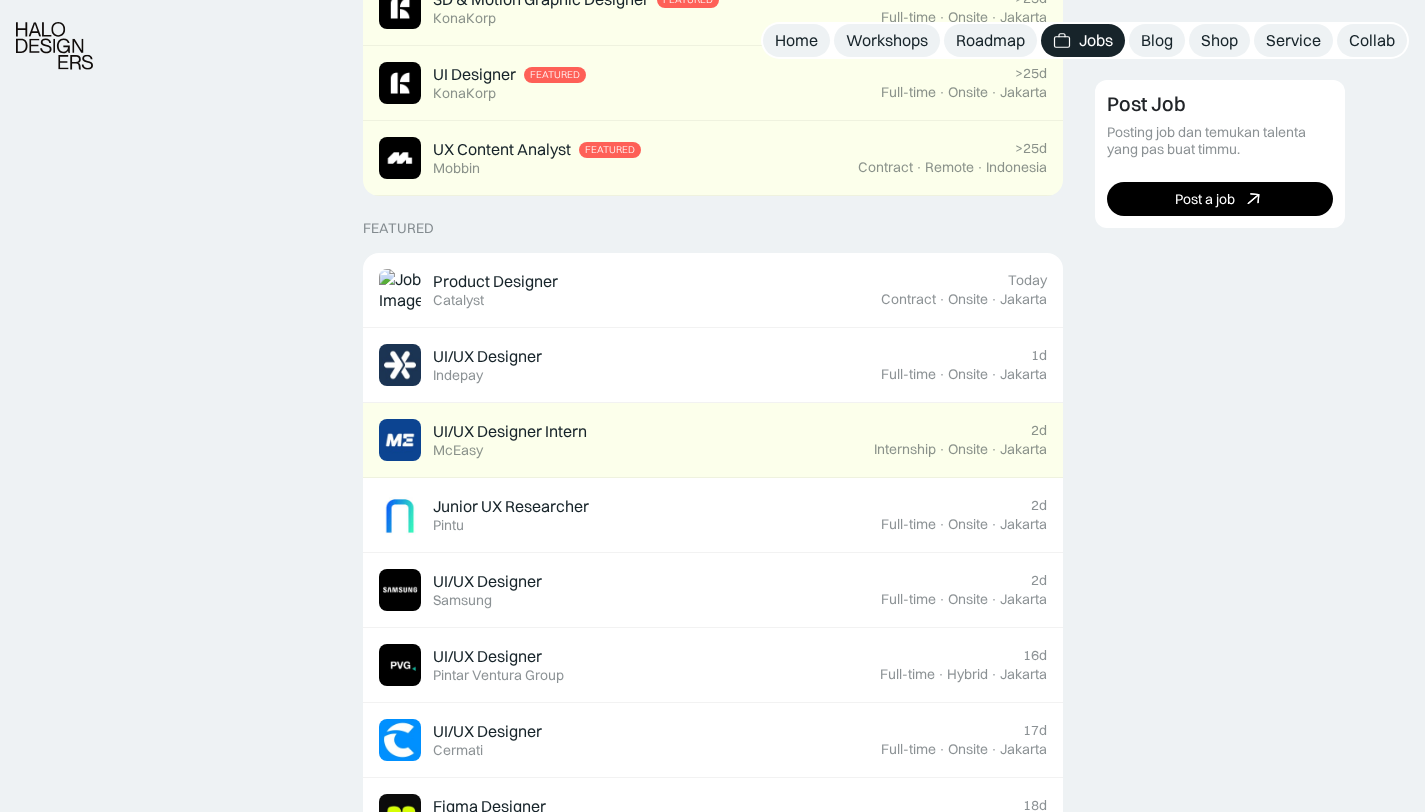 scroll, scrollTop: 606, scrollLeft: 0, axis: vertical 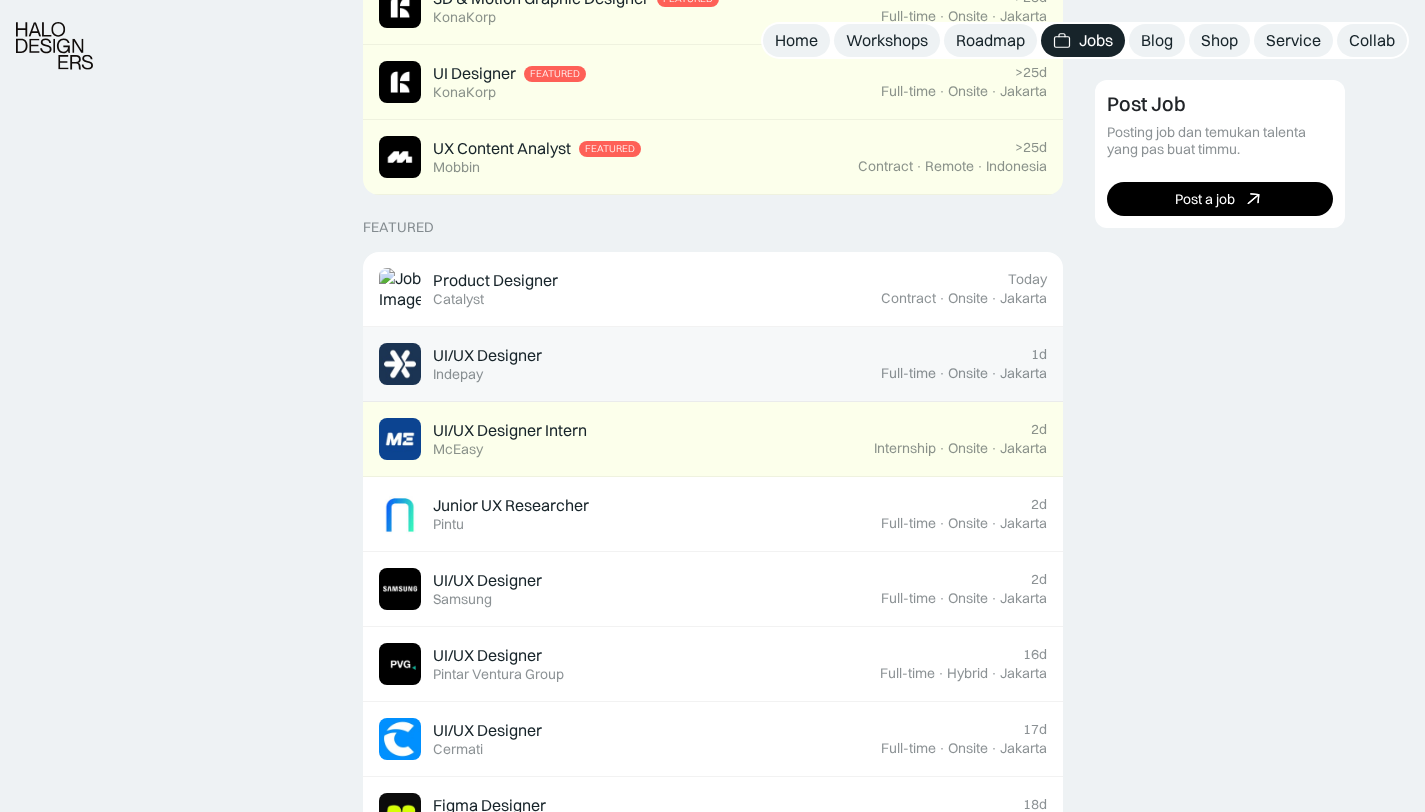 click on "UI/UX Designer Featured Indepay 1d Full-time  ·  Onsite  ·  Jakarta" at bounding box center (713, 364) 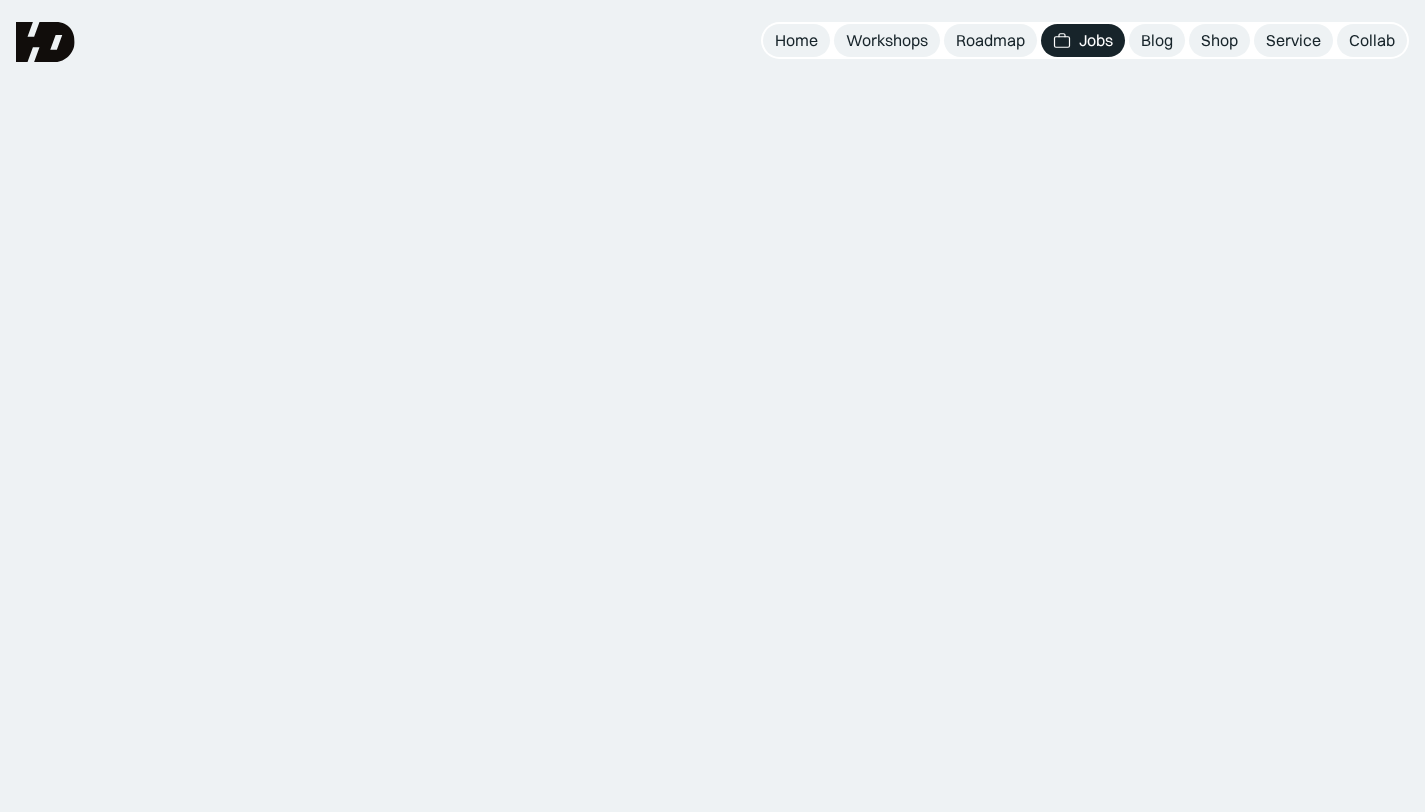 scroll, scrollTop: 0, scrollLeft: 0, axis: both 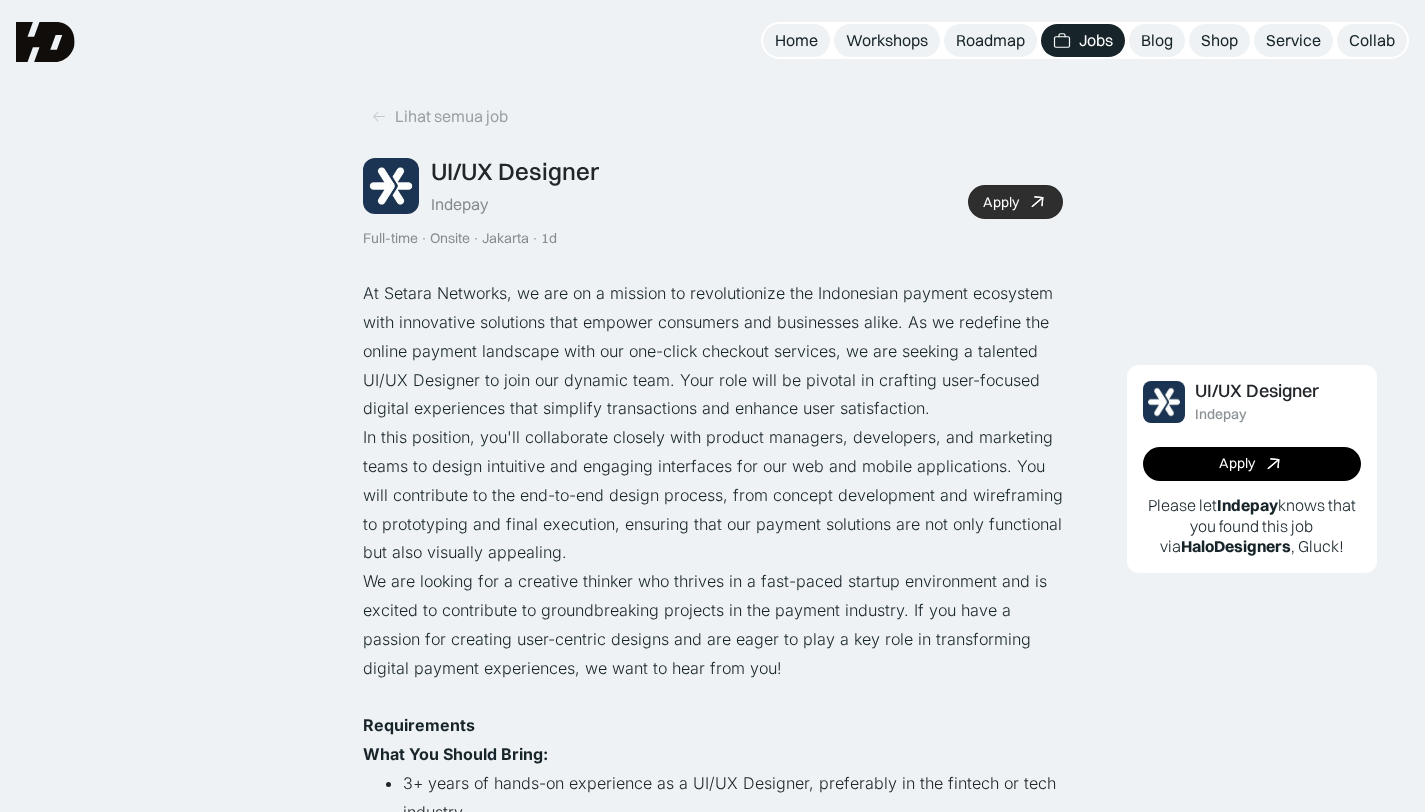 click on "Apply" at bounding box center [1015, 202] 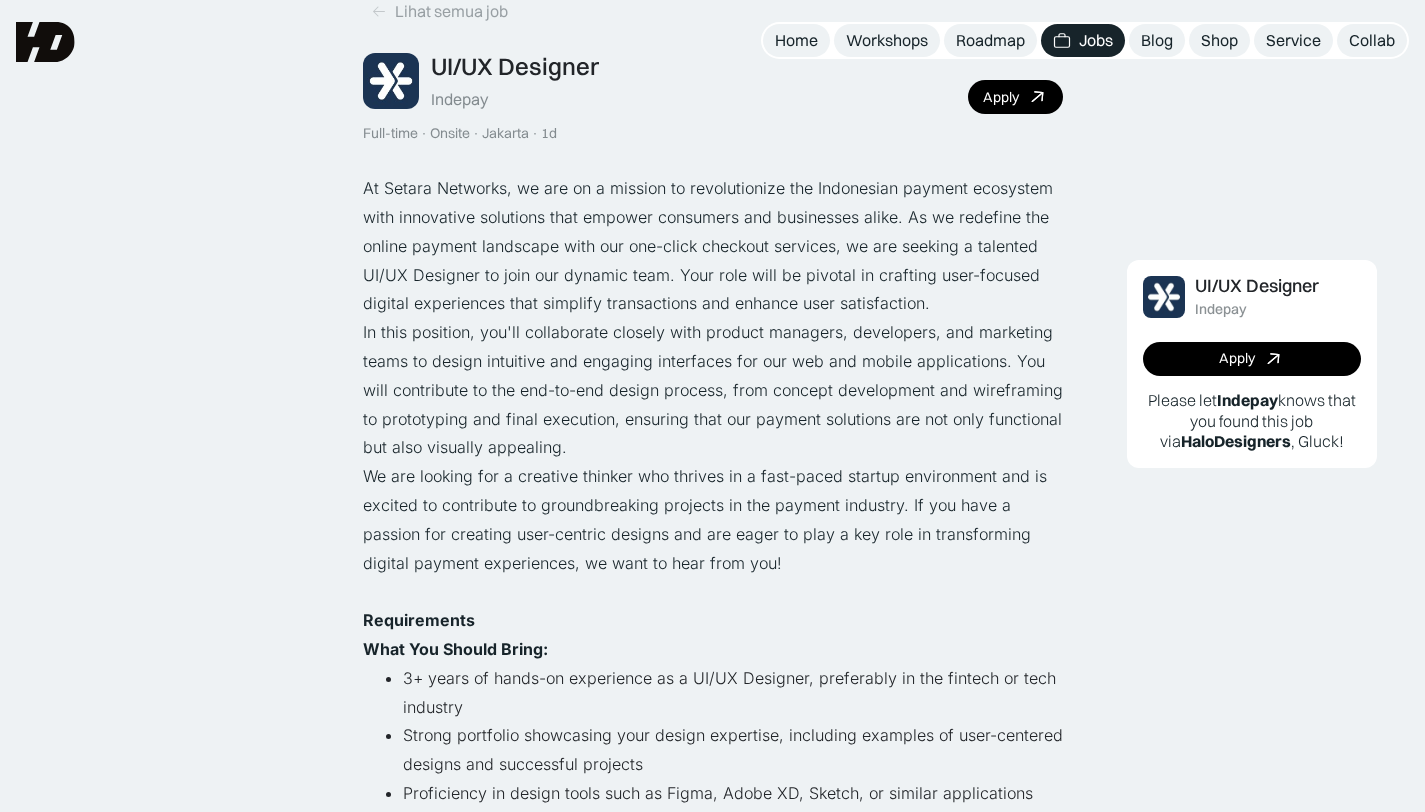 scroll, scrollTop: 0, scrollLeft: 0, axis: both 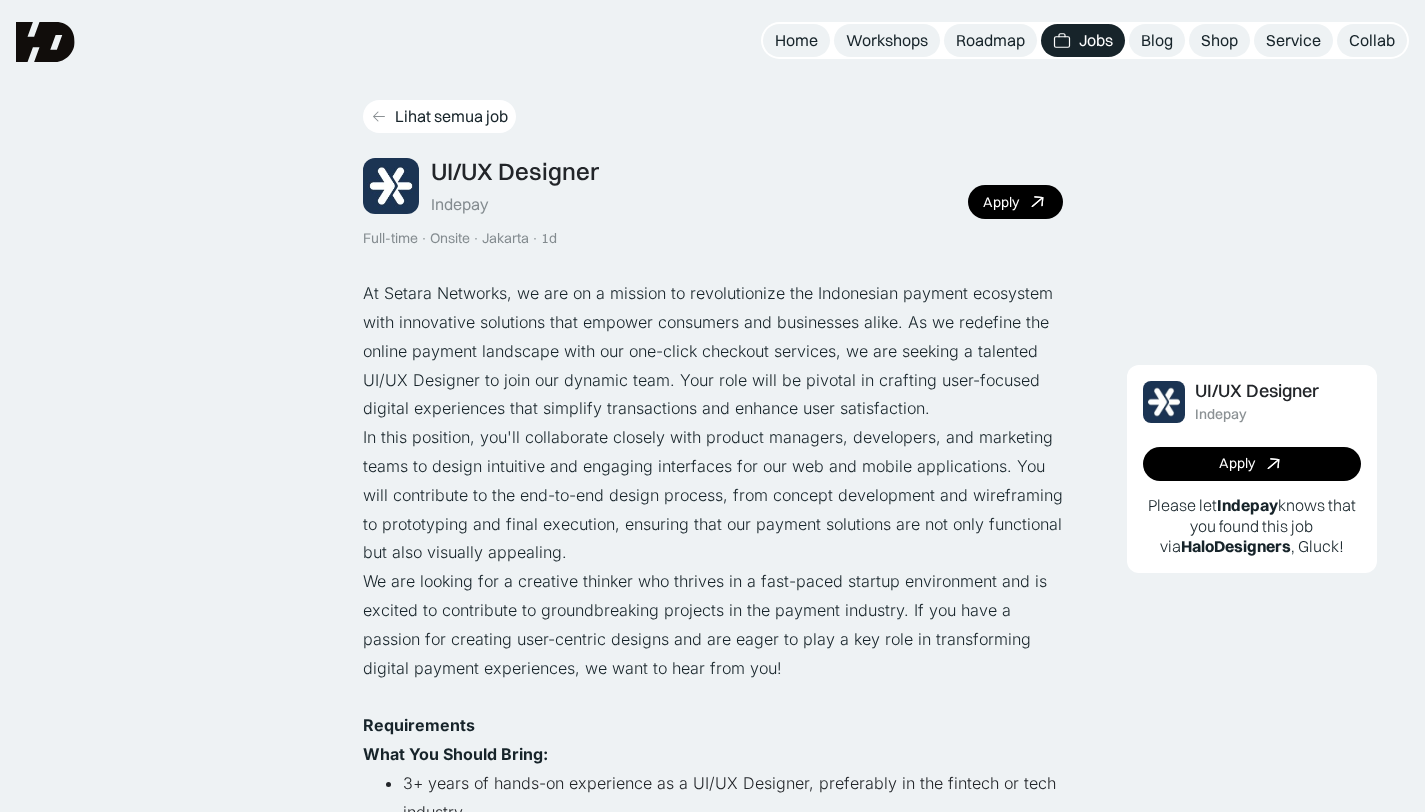 click on "Lihat semua job" at bounding box center [439, 116] 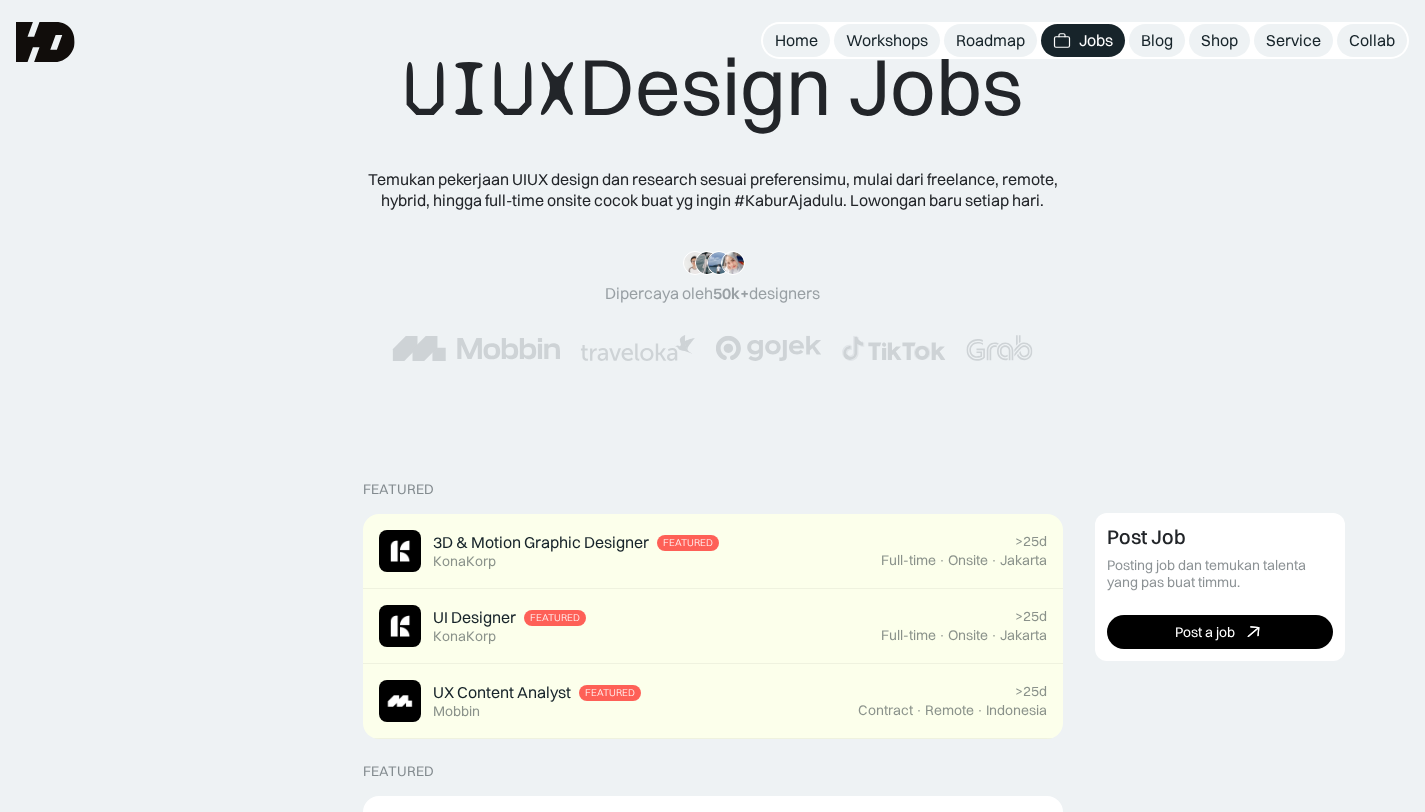 scroll, scrollTop: 0, scrollLeft: 0, axis: both 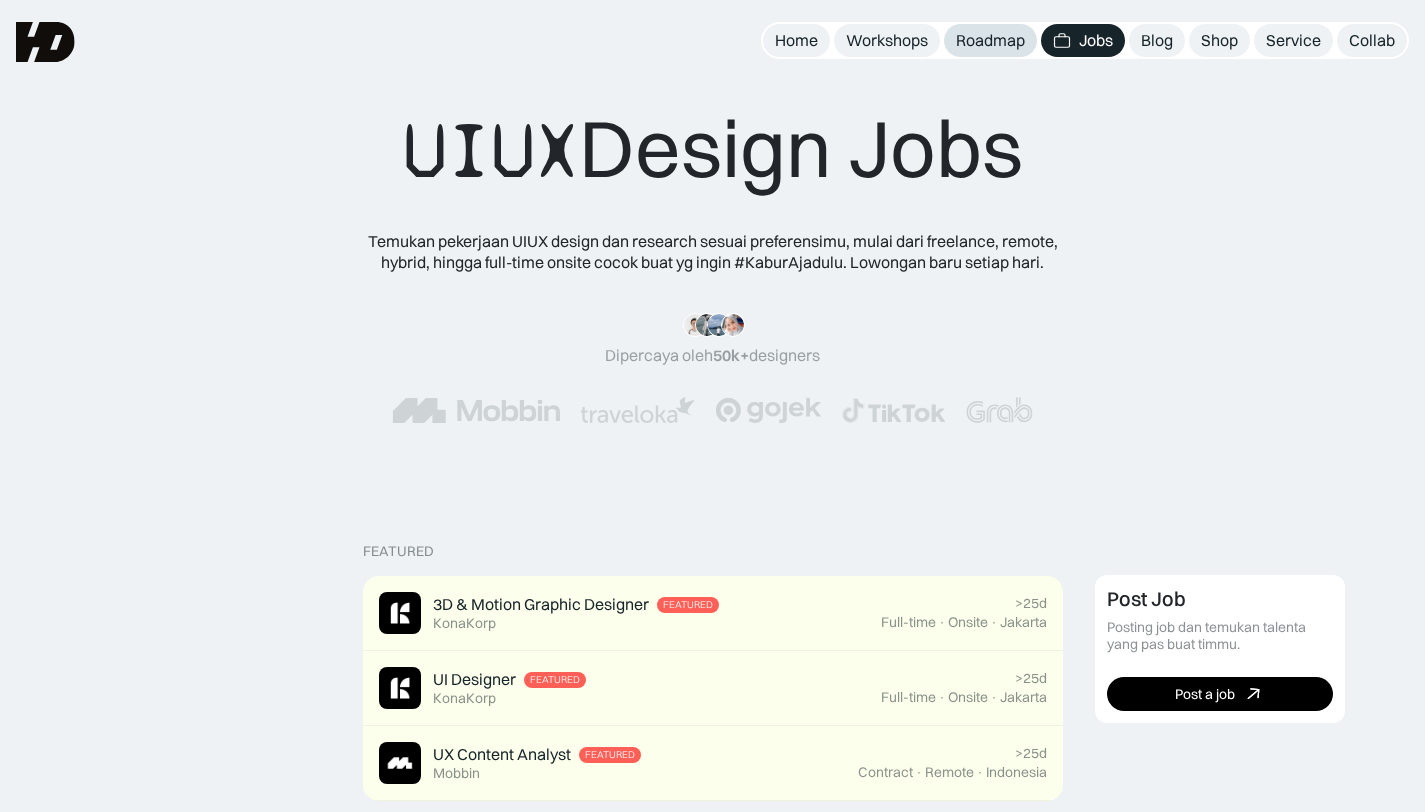 click on "Roadmap" at bounding box center [990, 40] 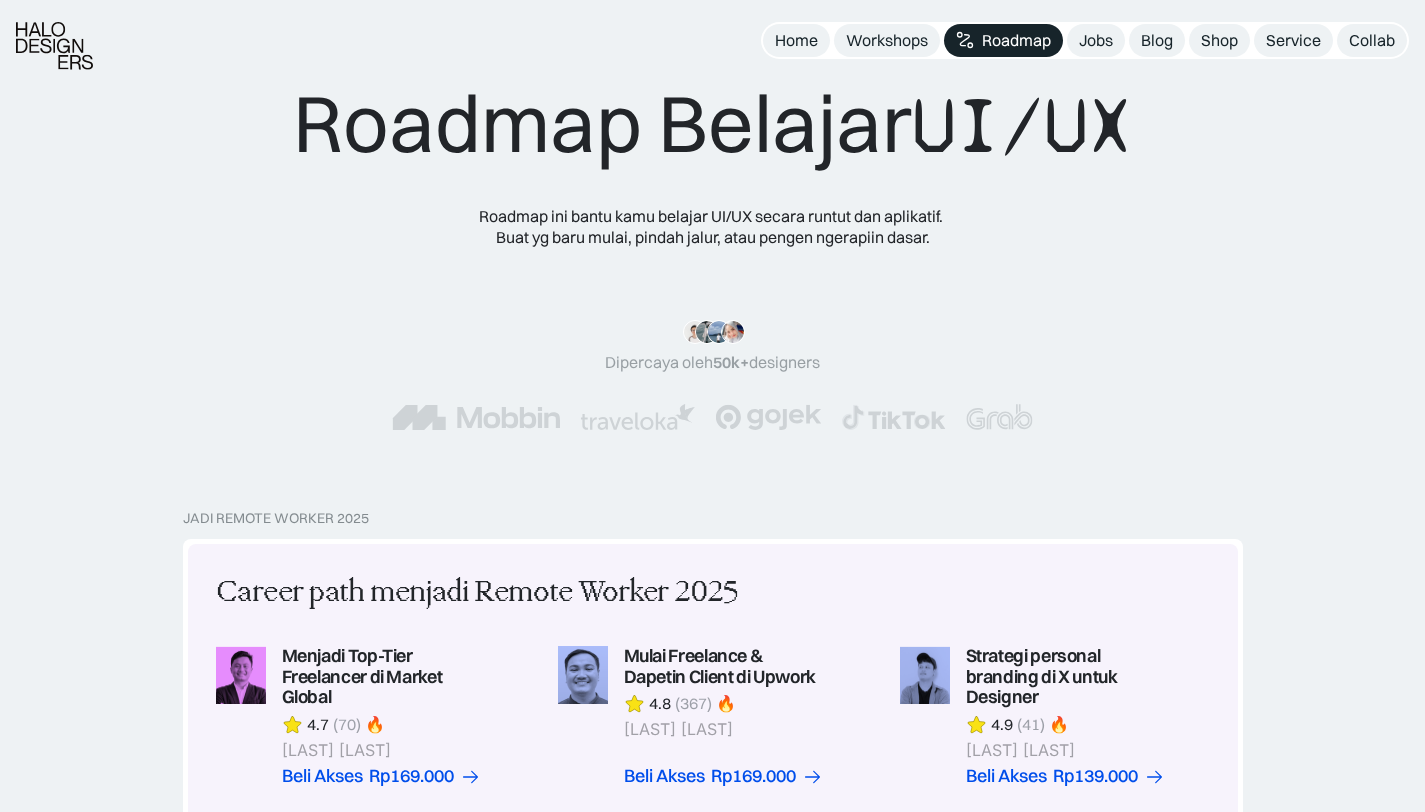 scroll, scrollTop: 0, scrollLeft: 0, axis: both 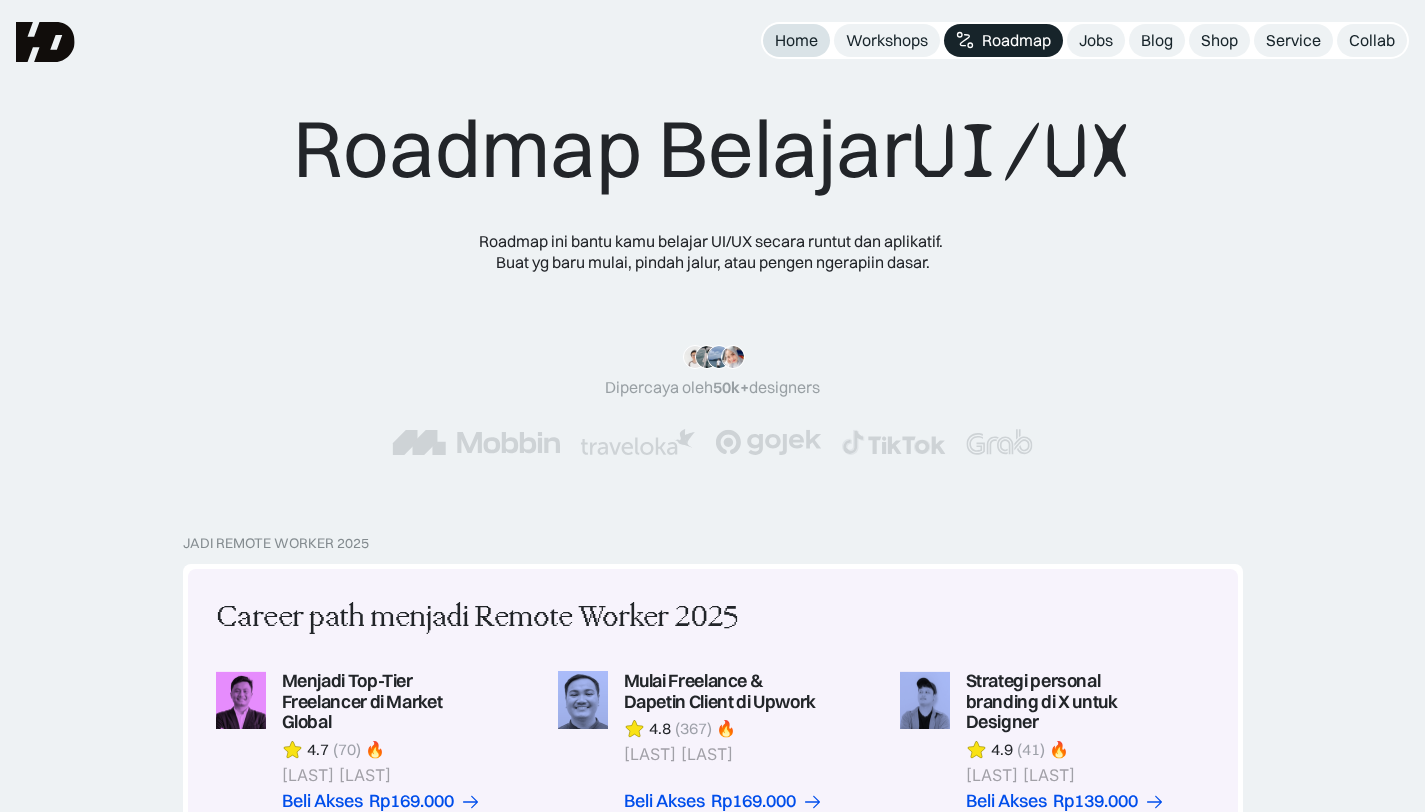 click on "Home" at bounding box center [796, 40] 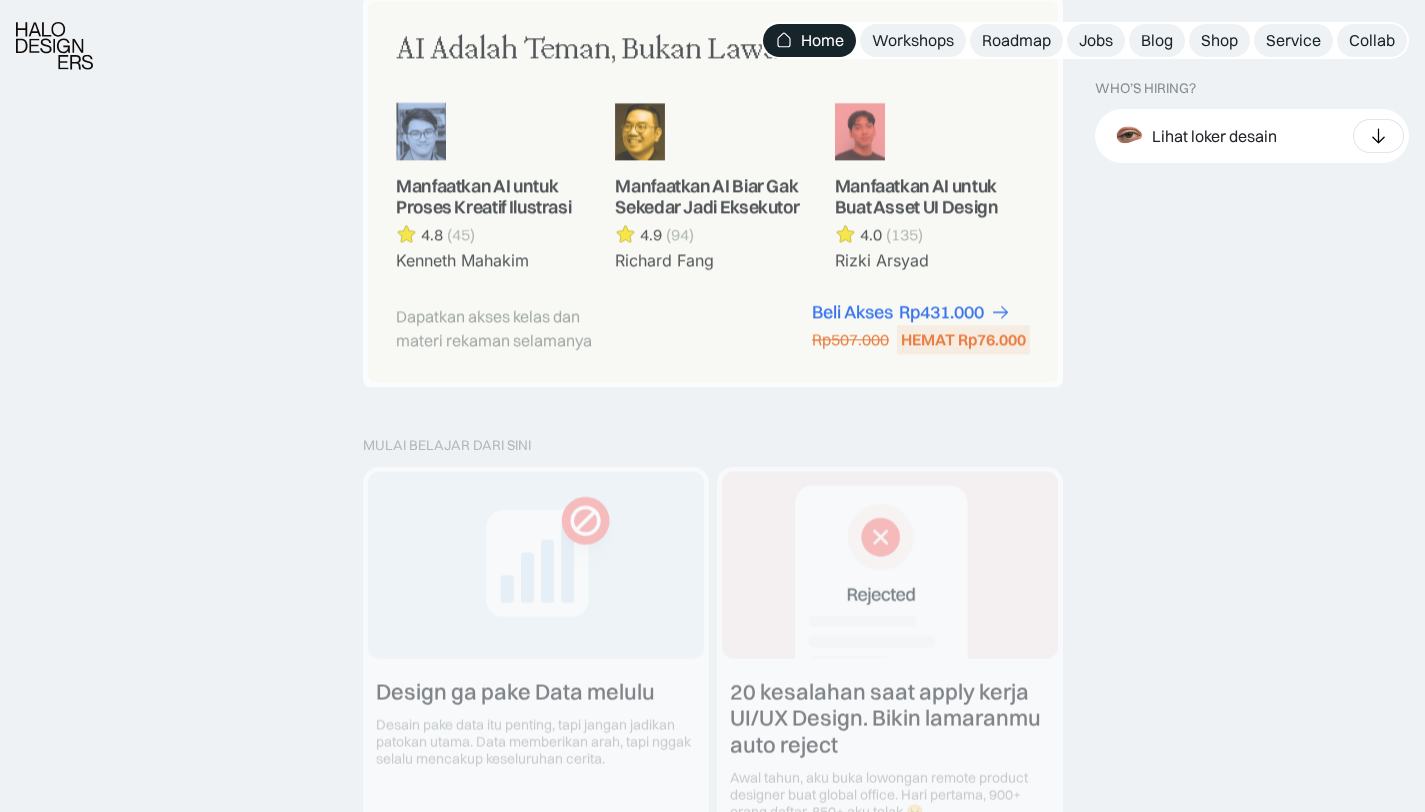scroll, scrollTop: 1887, scrollLeft: 0, axis: vertical 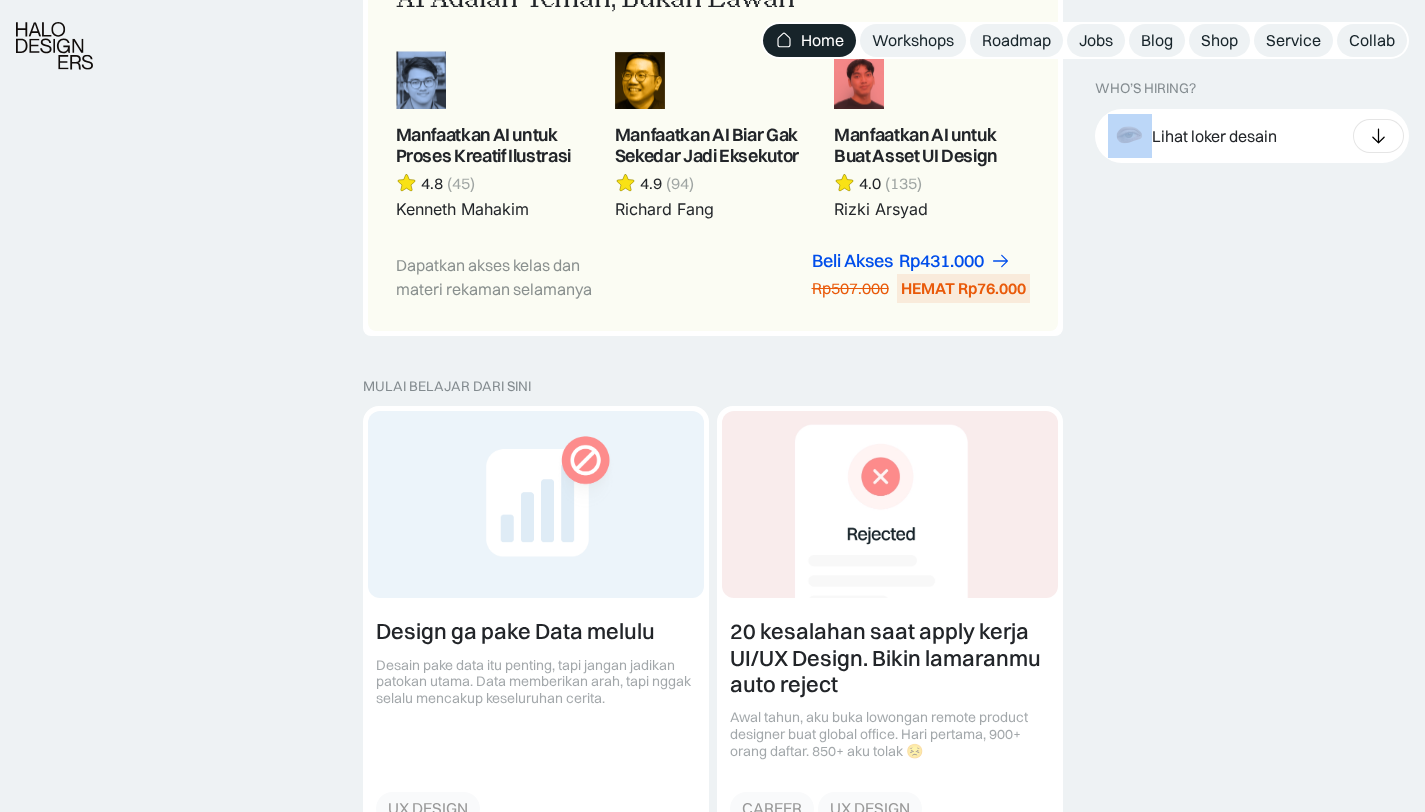 drag, startPoint x: 1179, startPoint y: 120, endPoint x: 1176, endPoint y: 163, distance: 43.104523 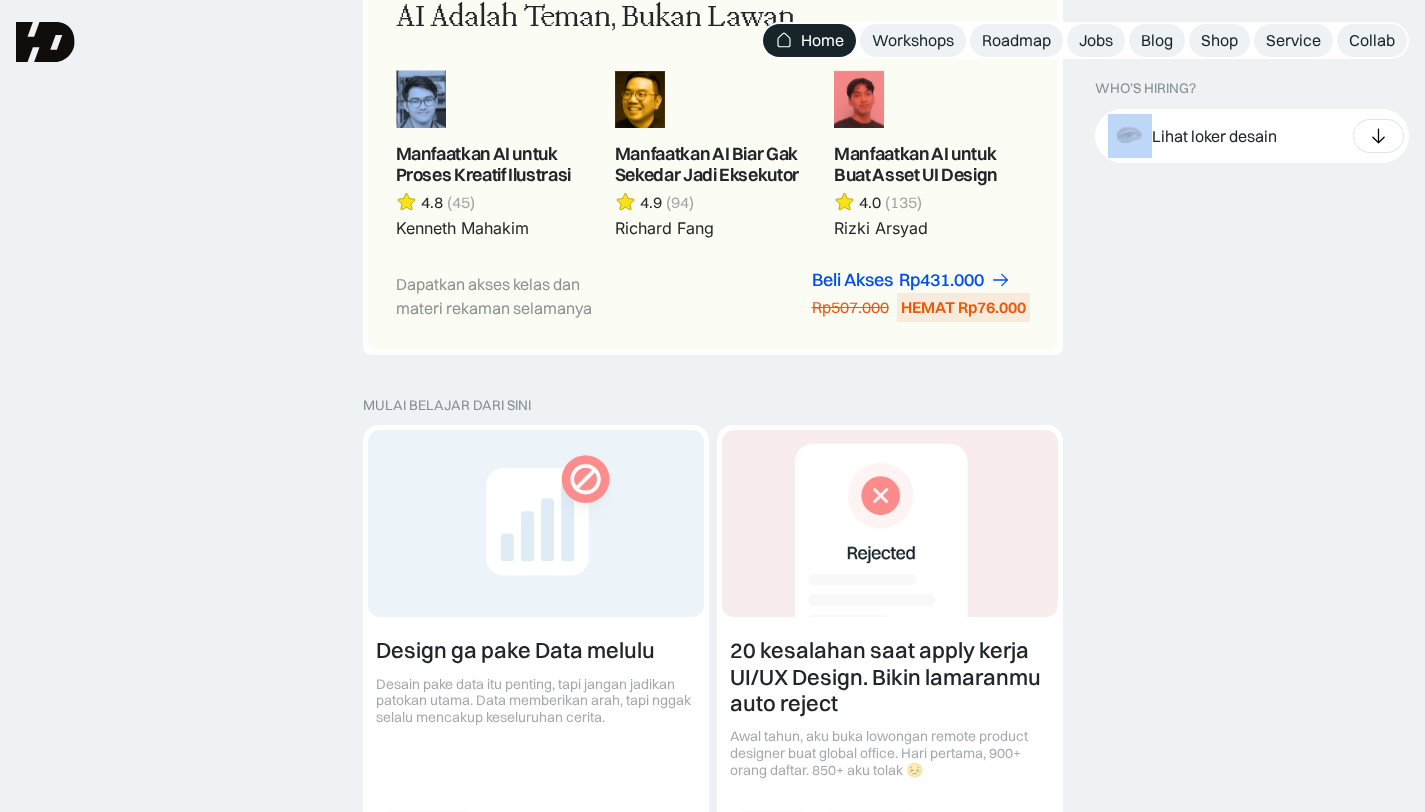 click on "WHO’S HIRING? Lihat loker desain
Product Designer Catalyst  ·  Today UI/UX Designer Indepay  ·  1d UI/UX Designer Intern McEasy  ·  2d Junior UX Researcher Pintu  ·  2d UI/UX Designer Samsung  ·  2d UI/UX Designer Pintar Ventura Group  ·  16d Lihat semua
Post job" at bounding box center [1252, 1711] 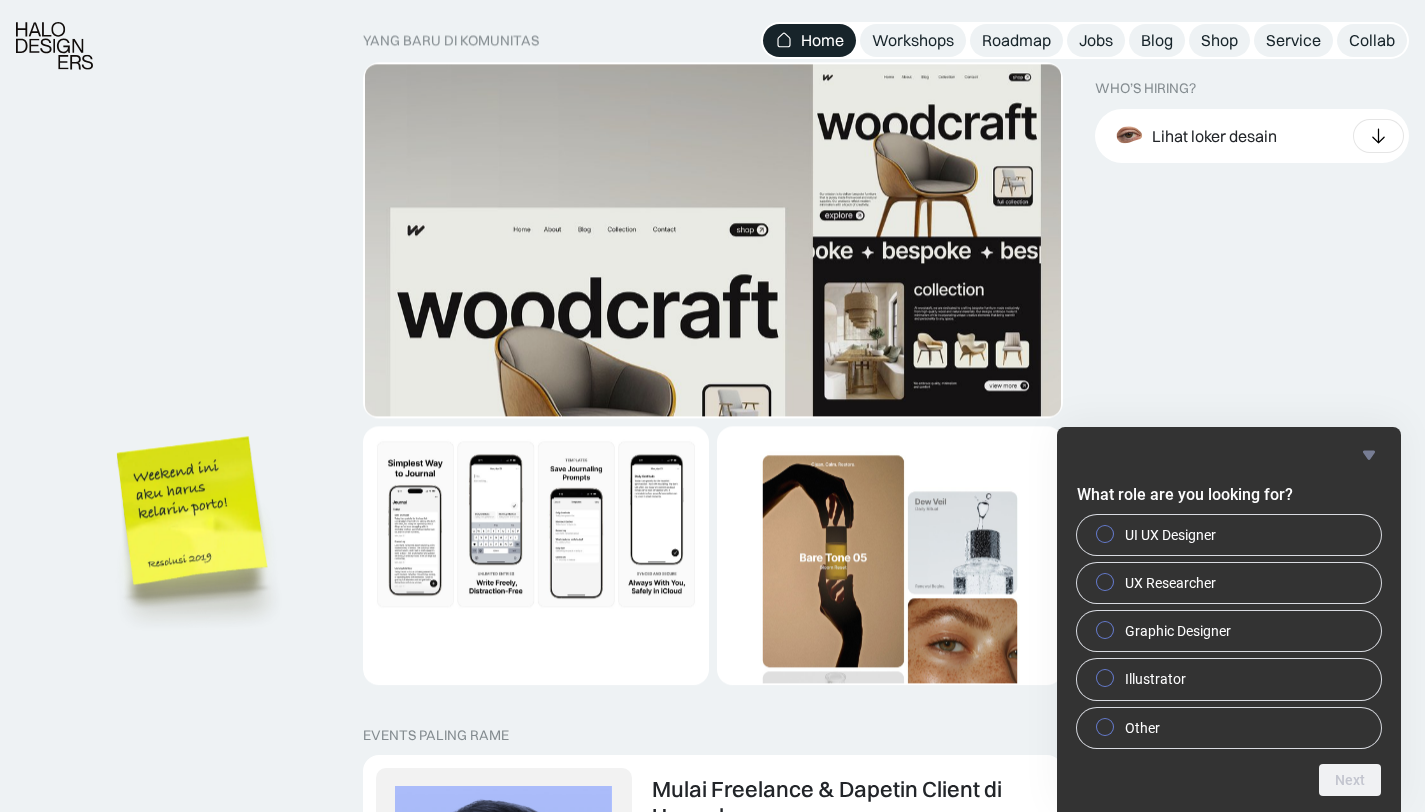scroll, scrollTop: 3842, scrollLeft: 0, axis: vertical 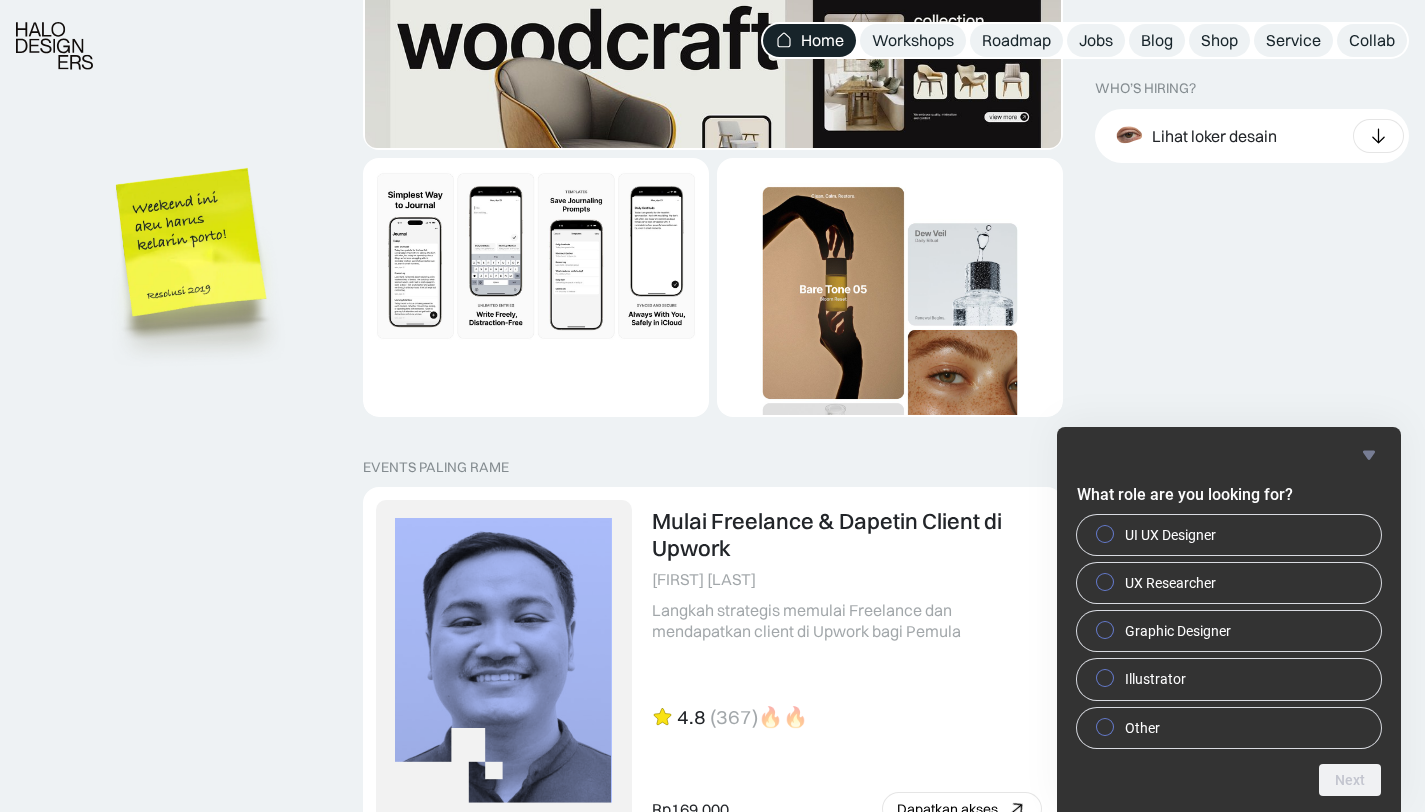 click on "WHO’S HIRING? Lihat loker desain
Product Designer Catalyst  ·  Today UI/UX Designer Indepay  ·  1d UI/UX Designer Intern McEasy  ·  2d Junior UX Researcher Pintu  ·  2d UI/UX Designer Samsung  ·  2d UI/UX Designer Pintar Ventura Group  ·  16d Lihat semua
Post job" at bounding box center (1252, -263) 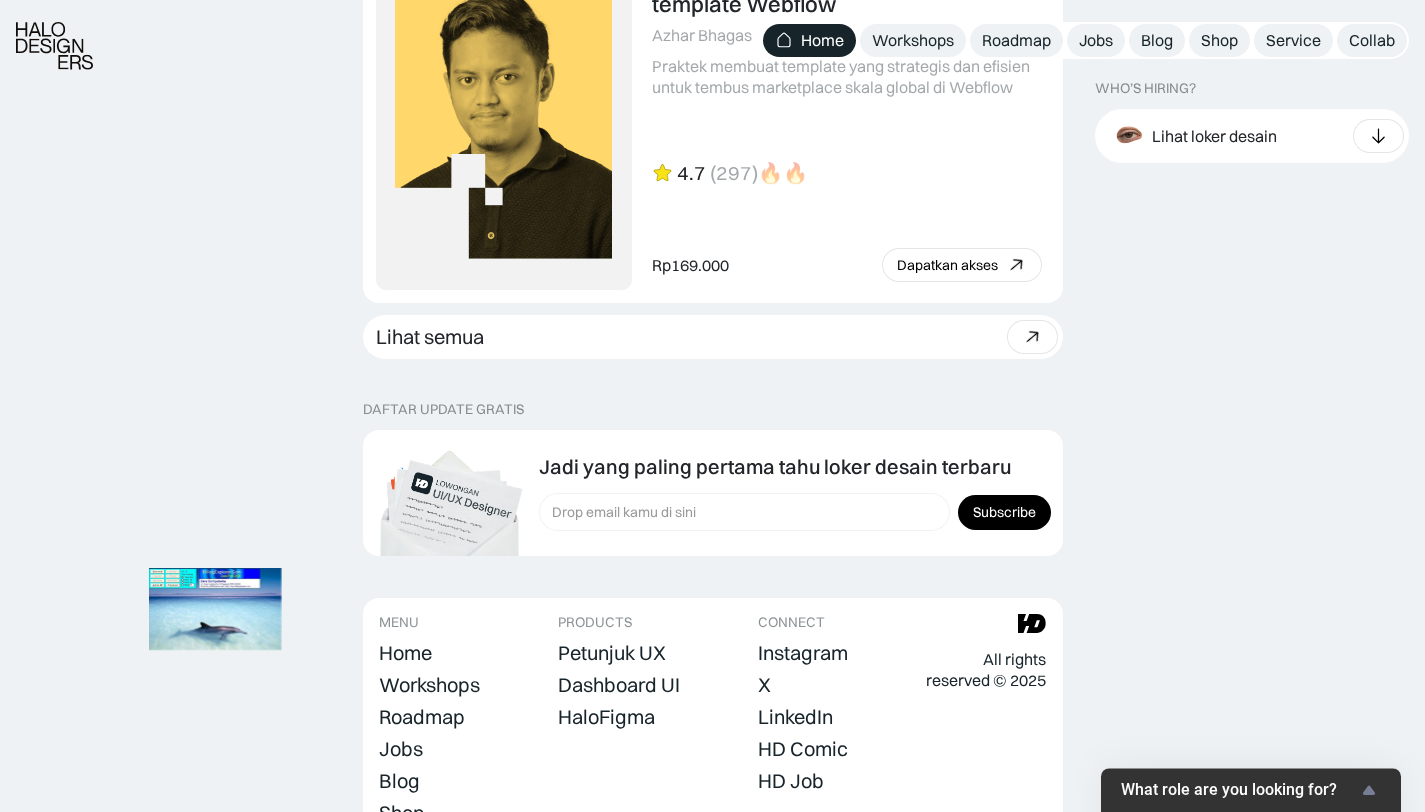 scroll, scrollTop: 5667, scrollLeft: 0, axis: vertical 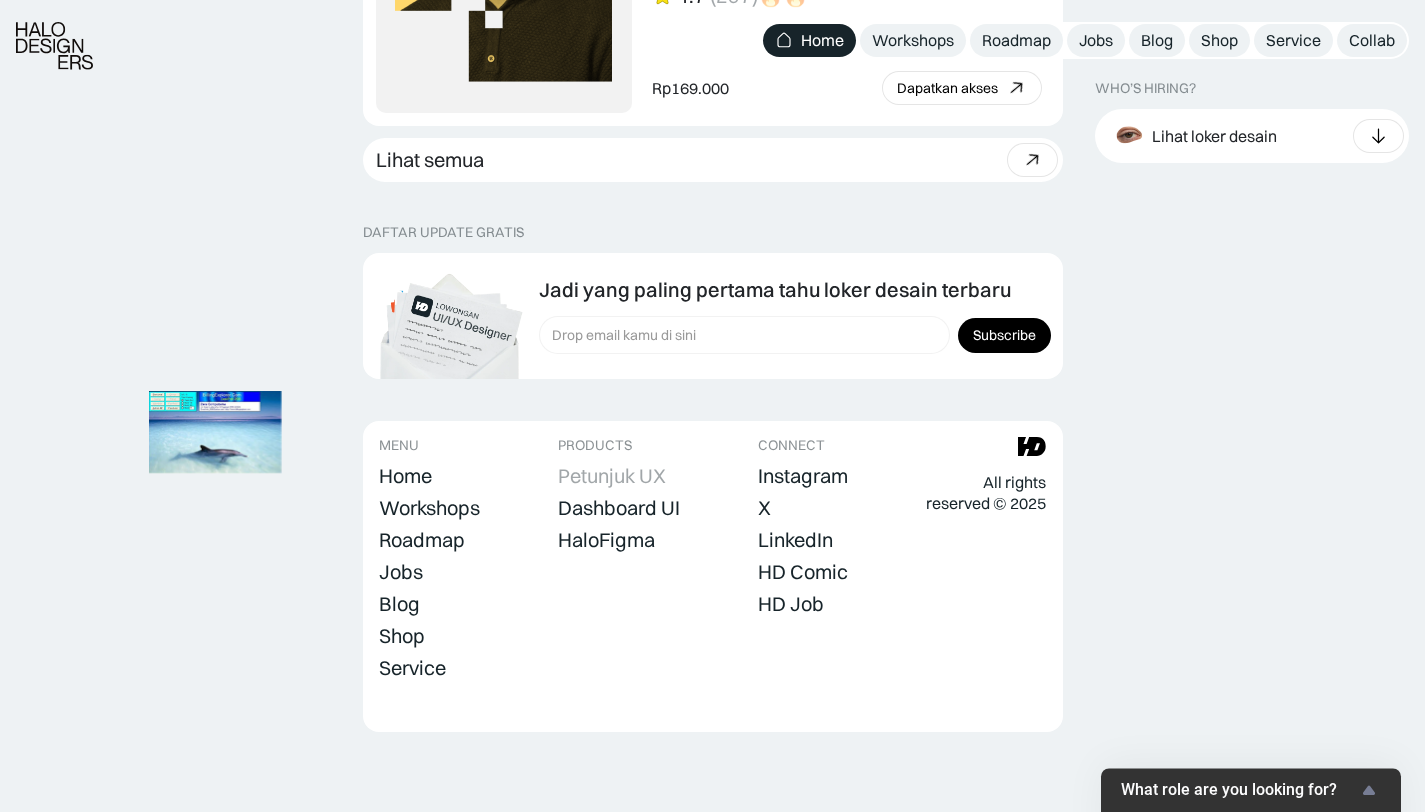 click on "Petunjuk UX" at bounding box center [612, 476] 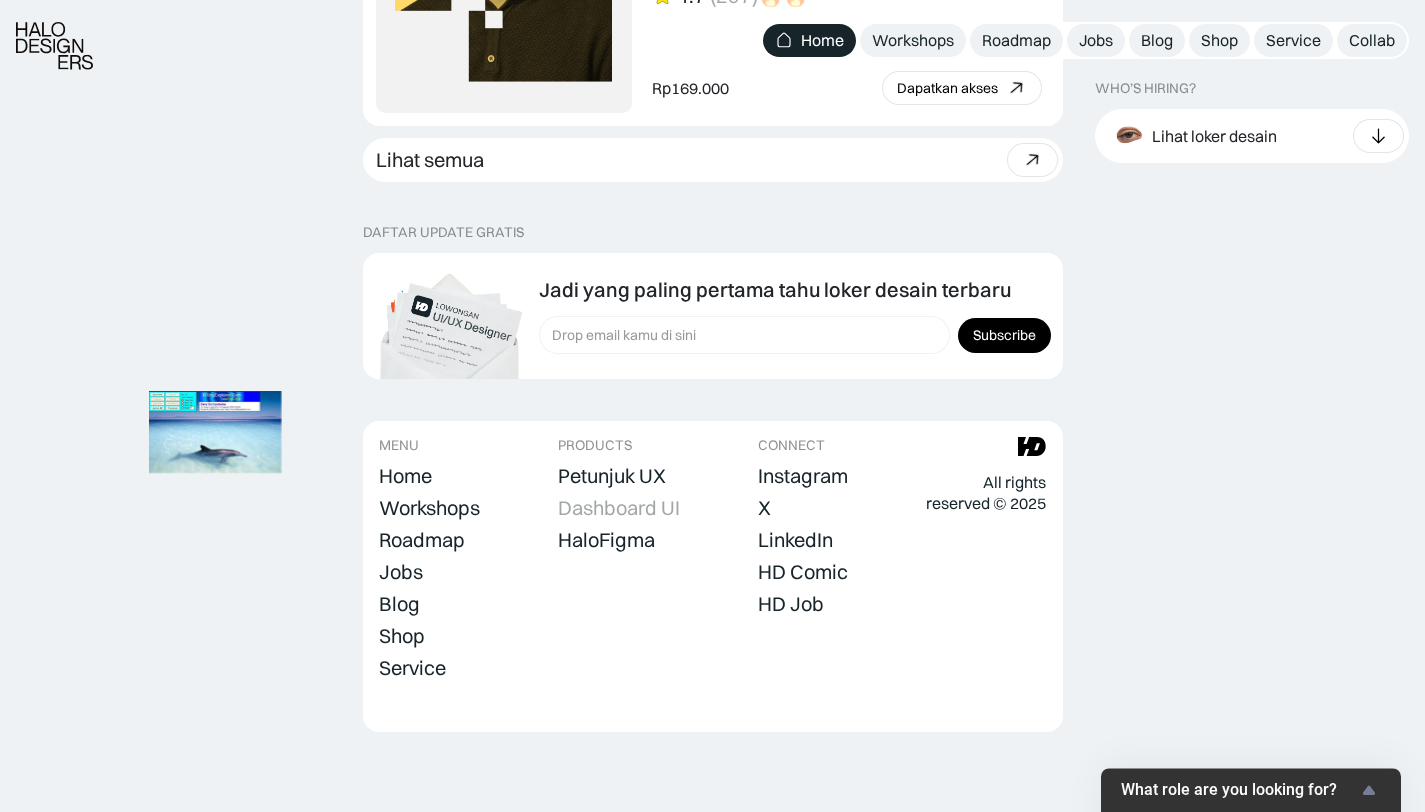 click on "Dashboard UI" at bounding box center [619, 508] 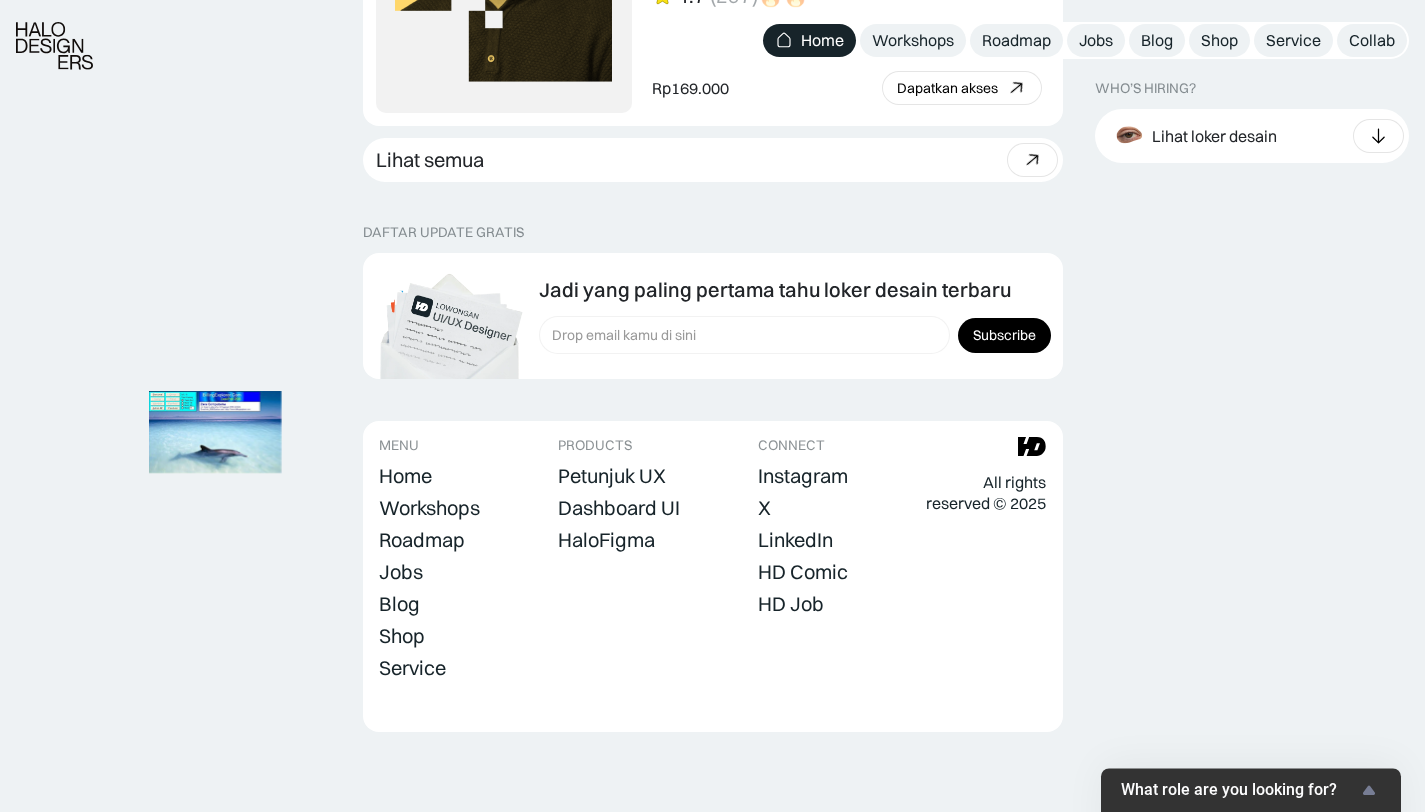 scroll, scrollTop: 5661, scrollLeft: 0, axis: vertical 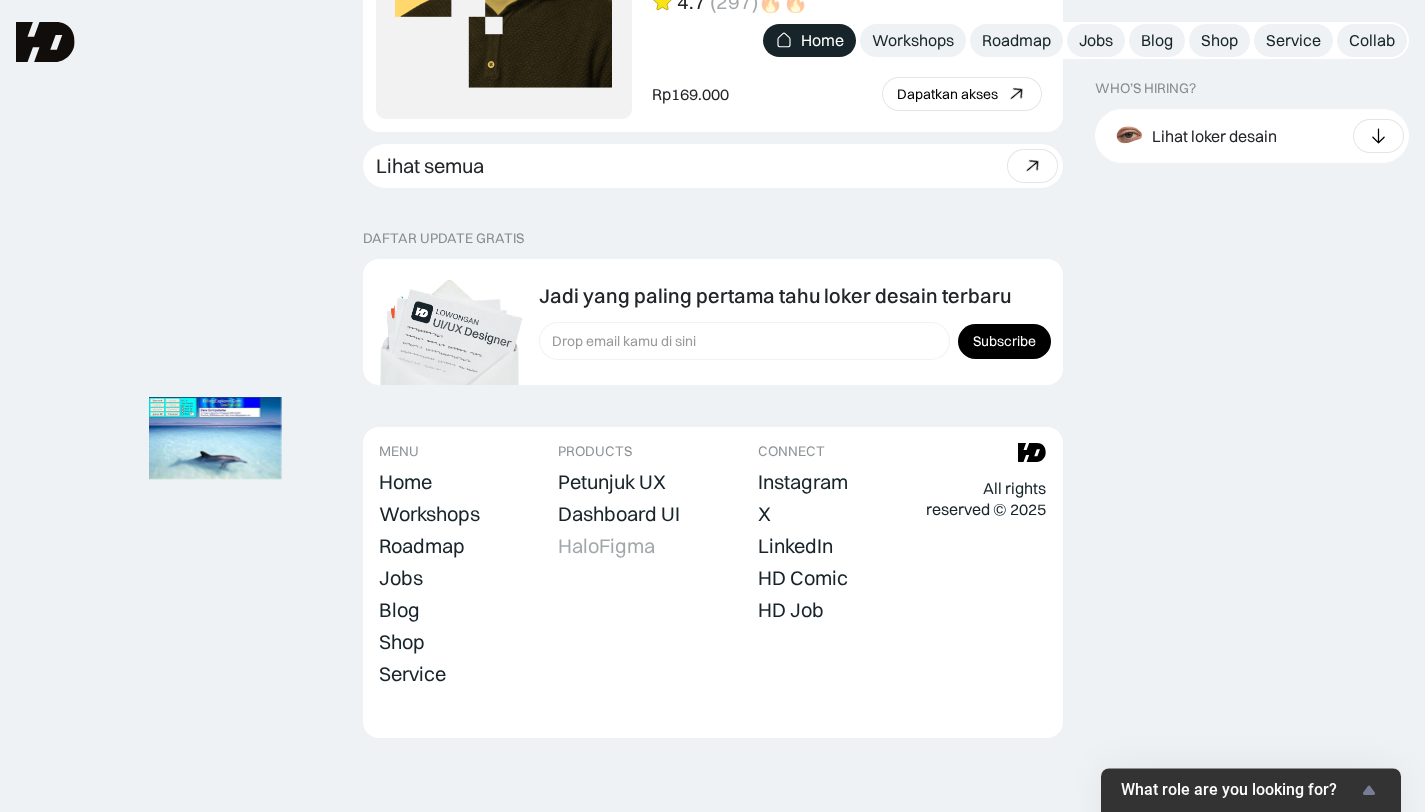 click on "HaloFigma" at bounding box center [606, 546] 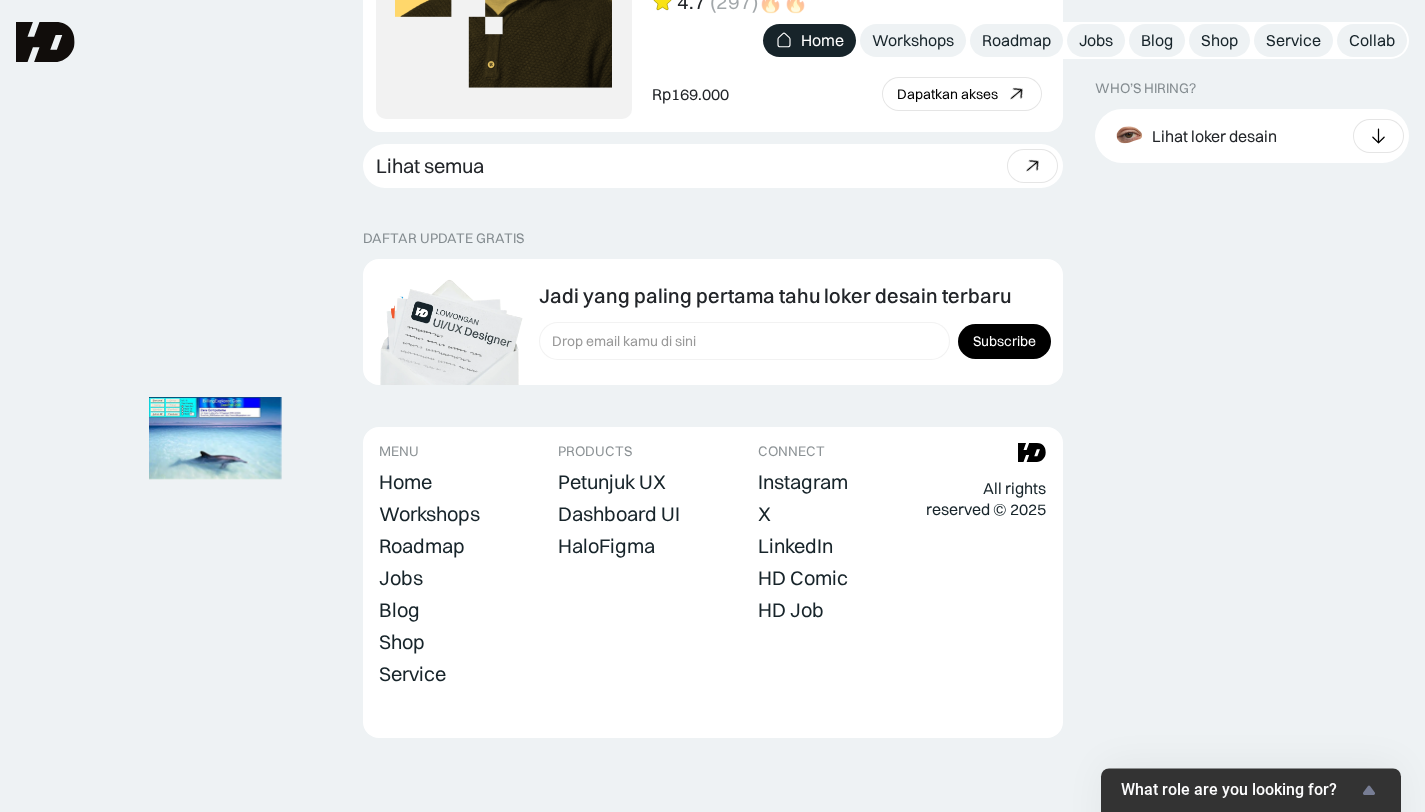 click on "Instagram X LinkedIn HD Comic HD Job" at bounding box center (803, 546) 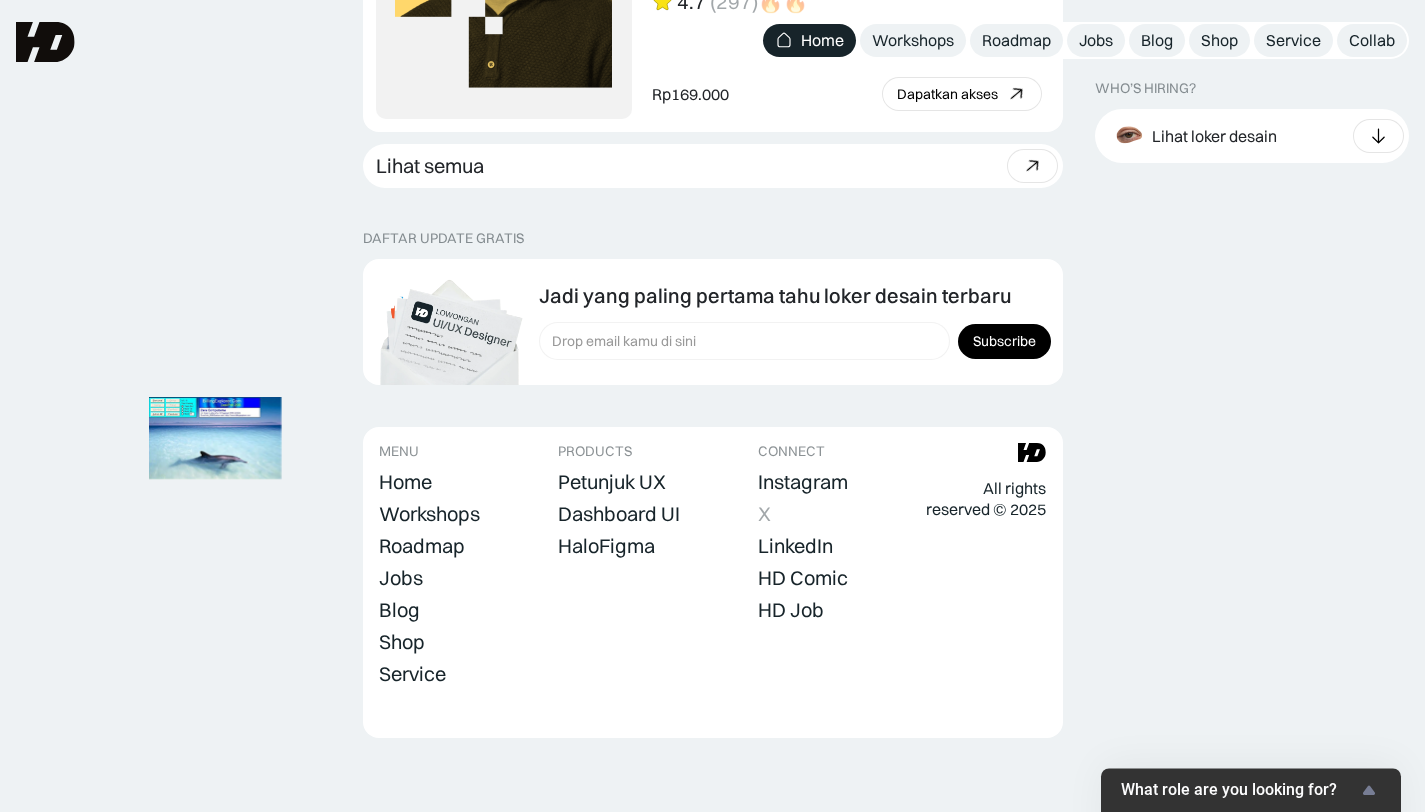 click on "X" at bounding box center [764, 514] 